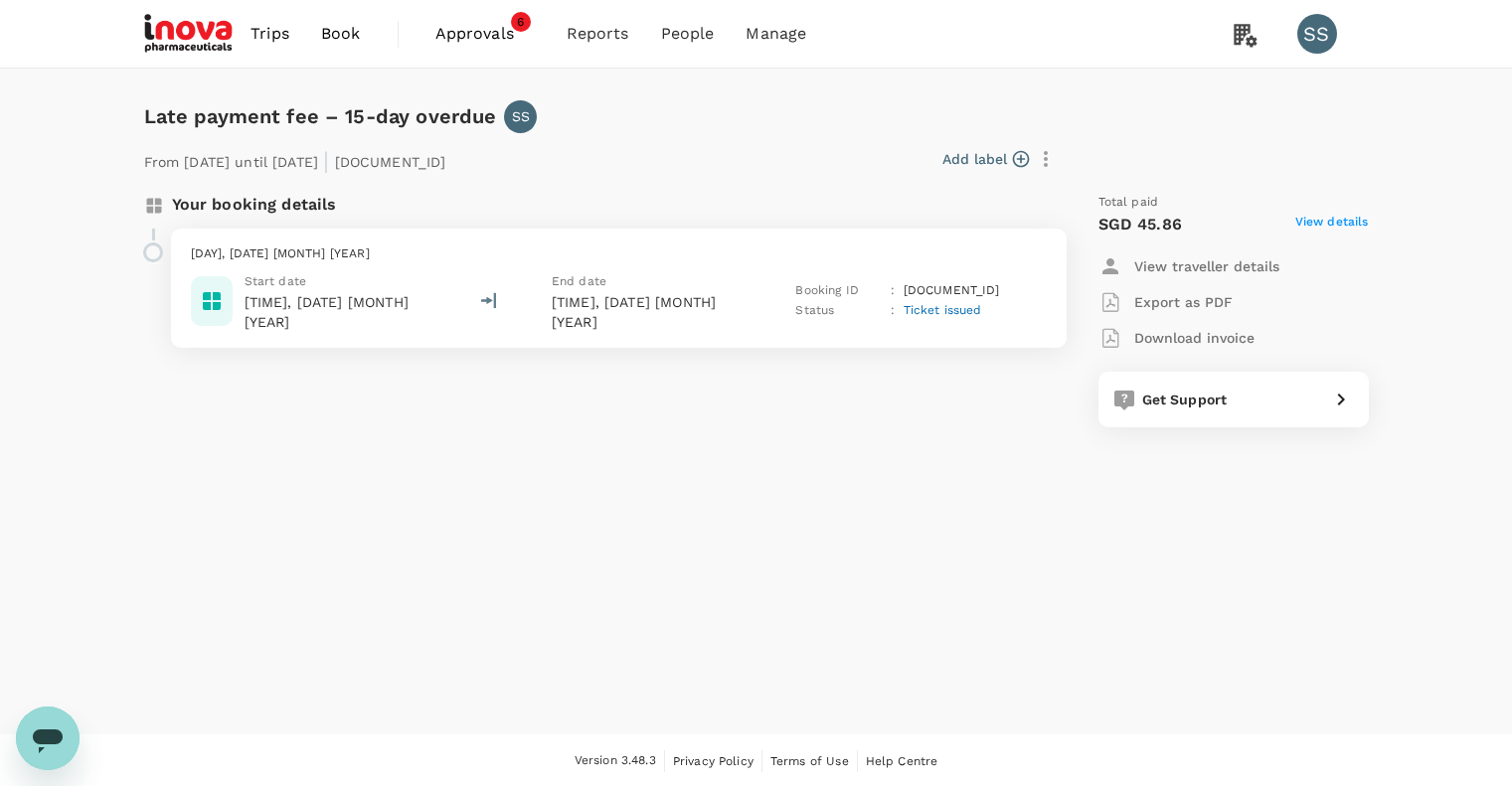 scroll, scrollTop: 0, scrollLeft: 0, axis: both 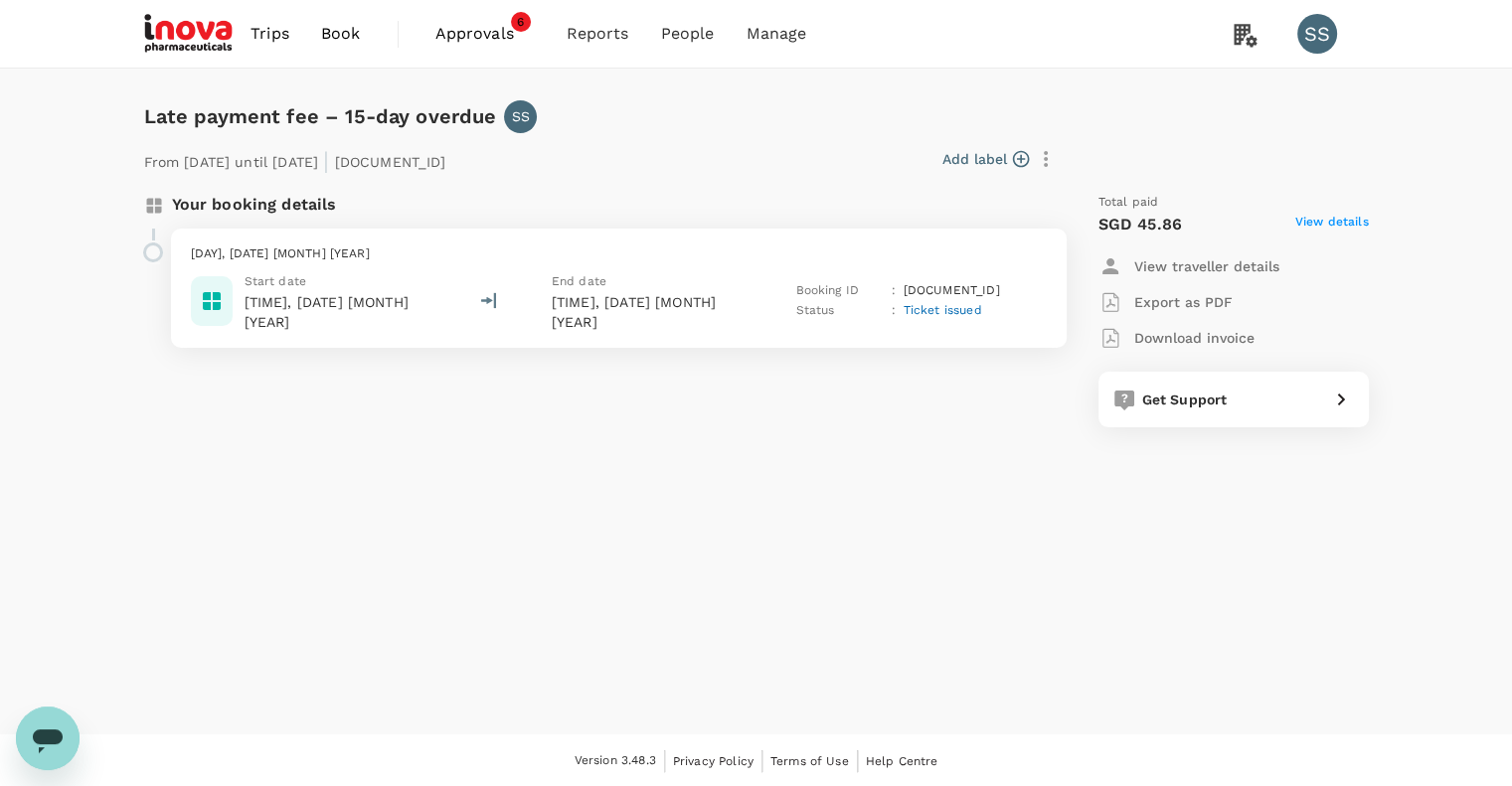 click on "Approvals" at bounding box center (485, 34) 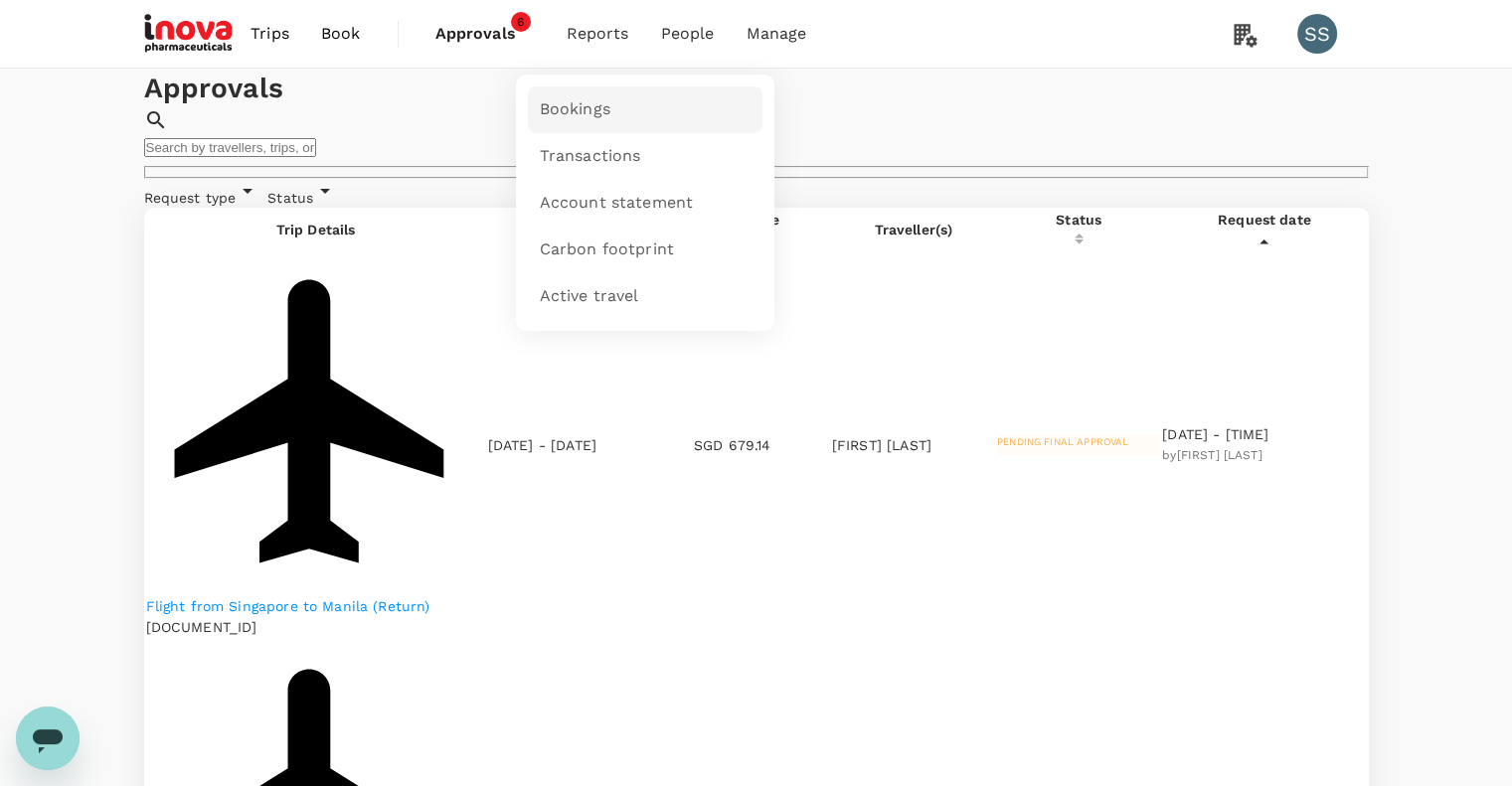 click on "Bookings" at bounding box center [575, 109] 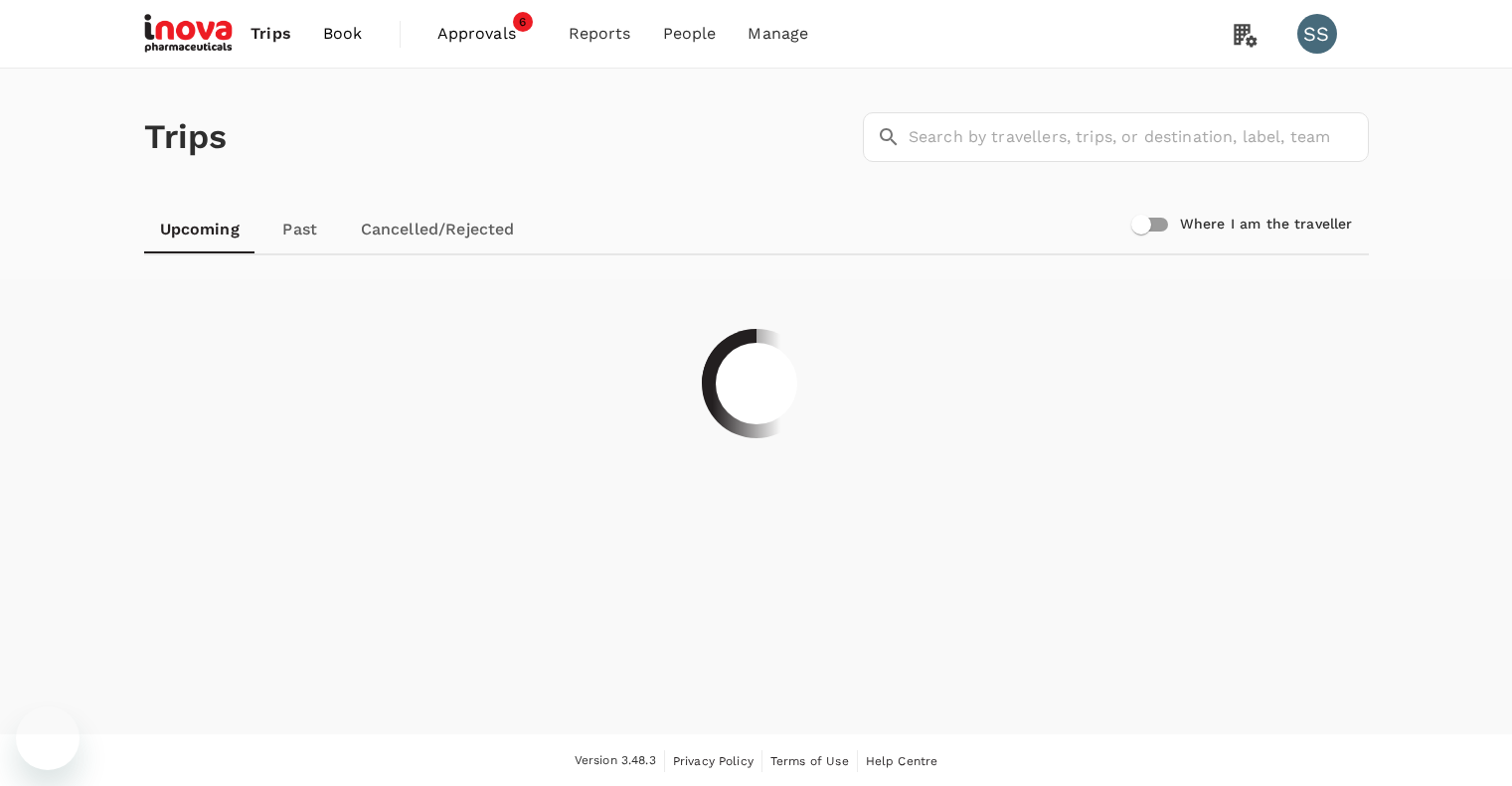 scroll, scrollTop: 0, scrollLeft: 0, axis: both 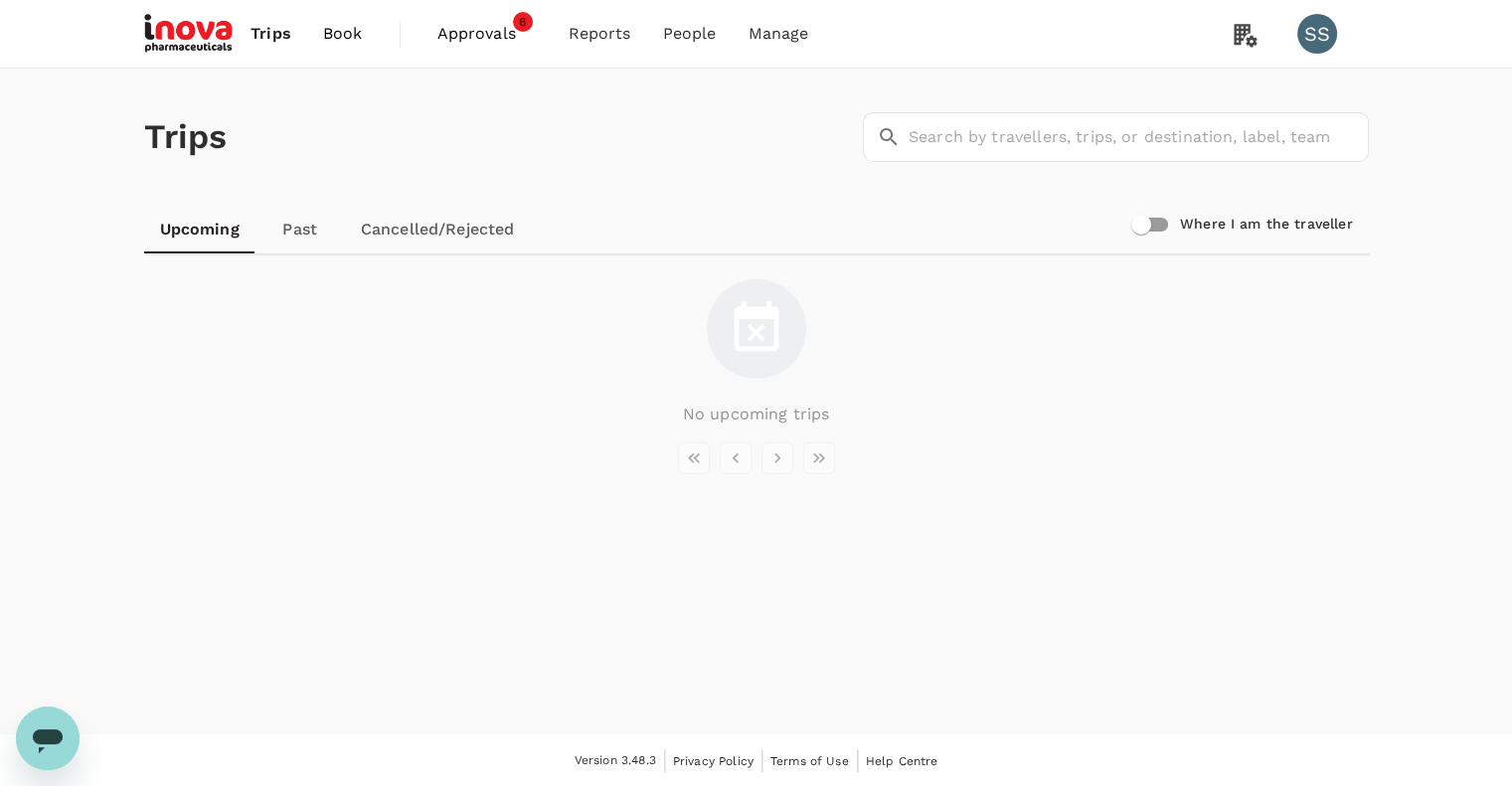 click on "Book" at bounding box center [343, 34] 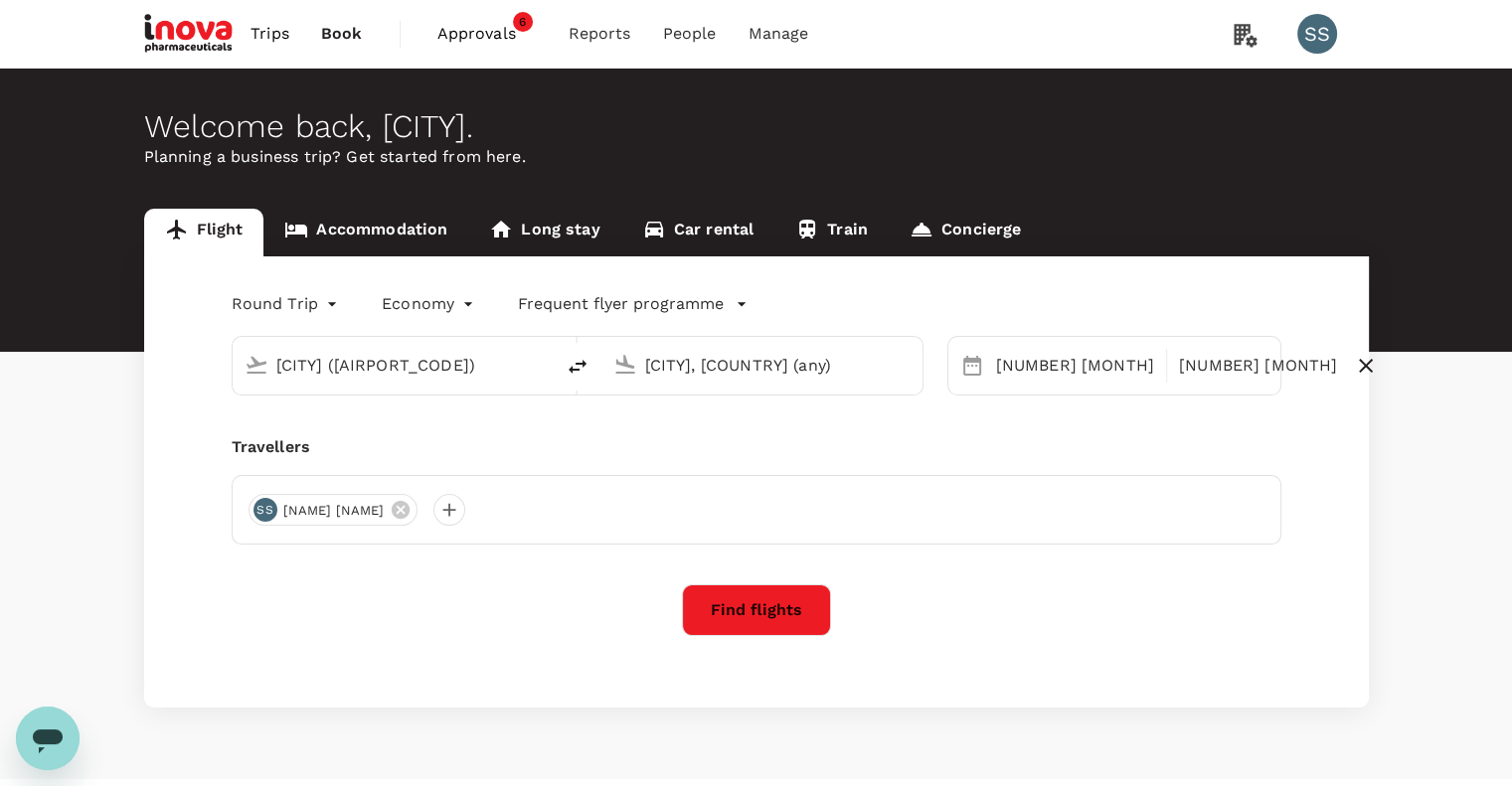 type 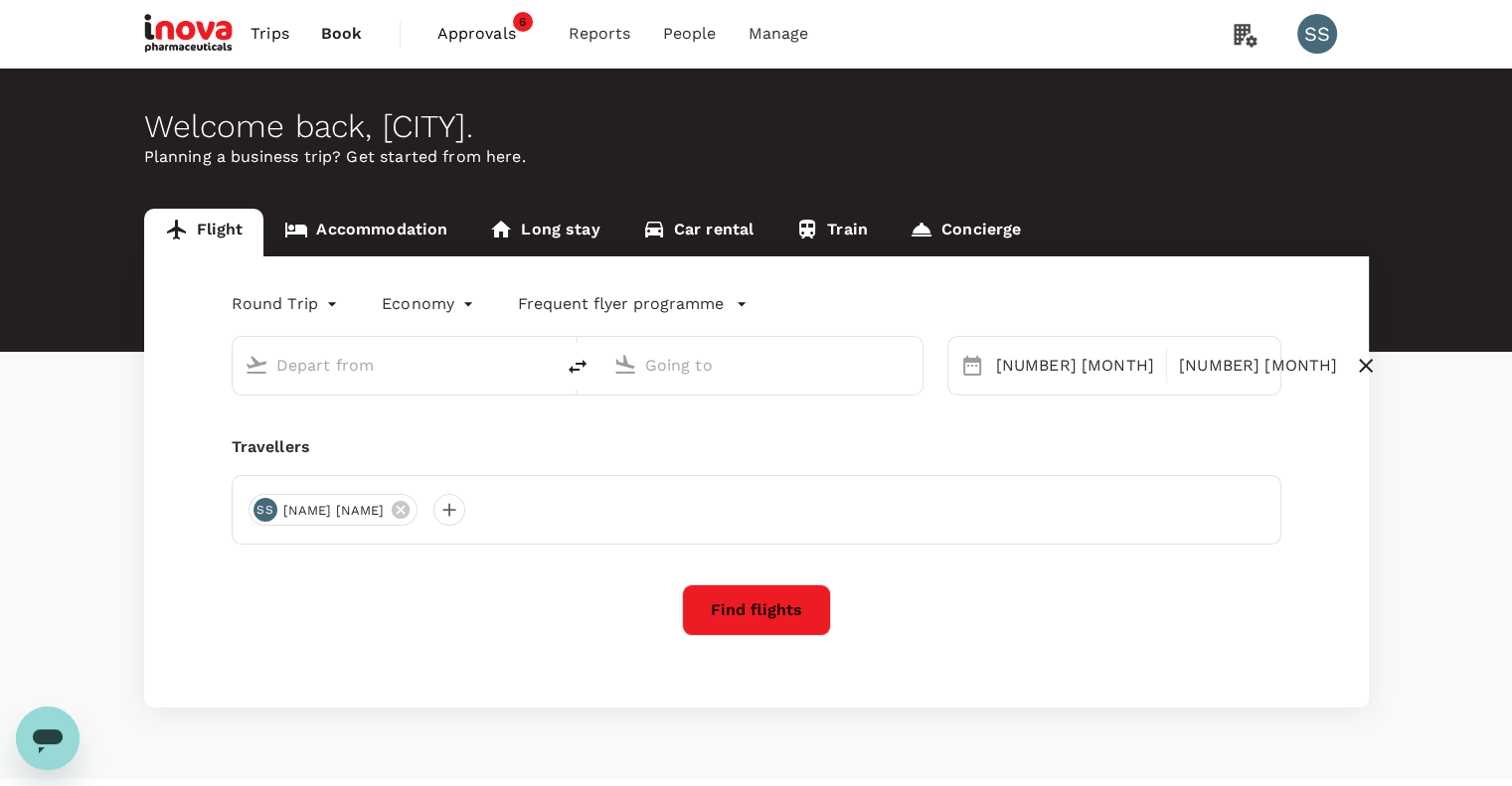 type on "[CITY] ([AIRPORT_CODE])" 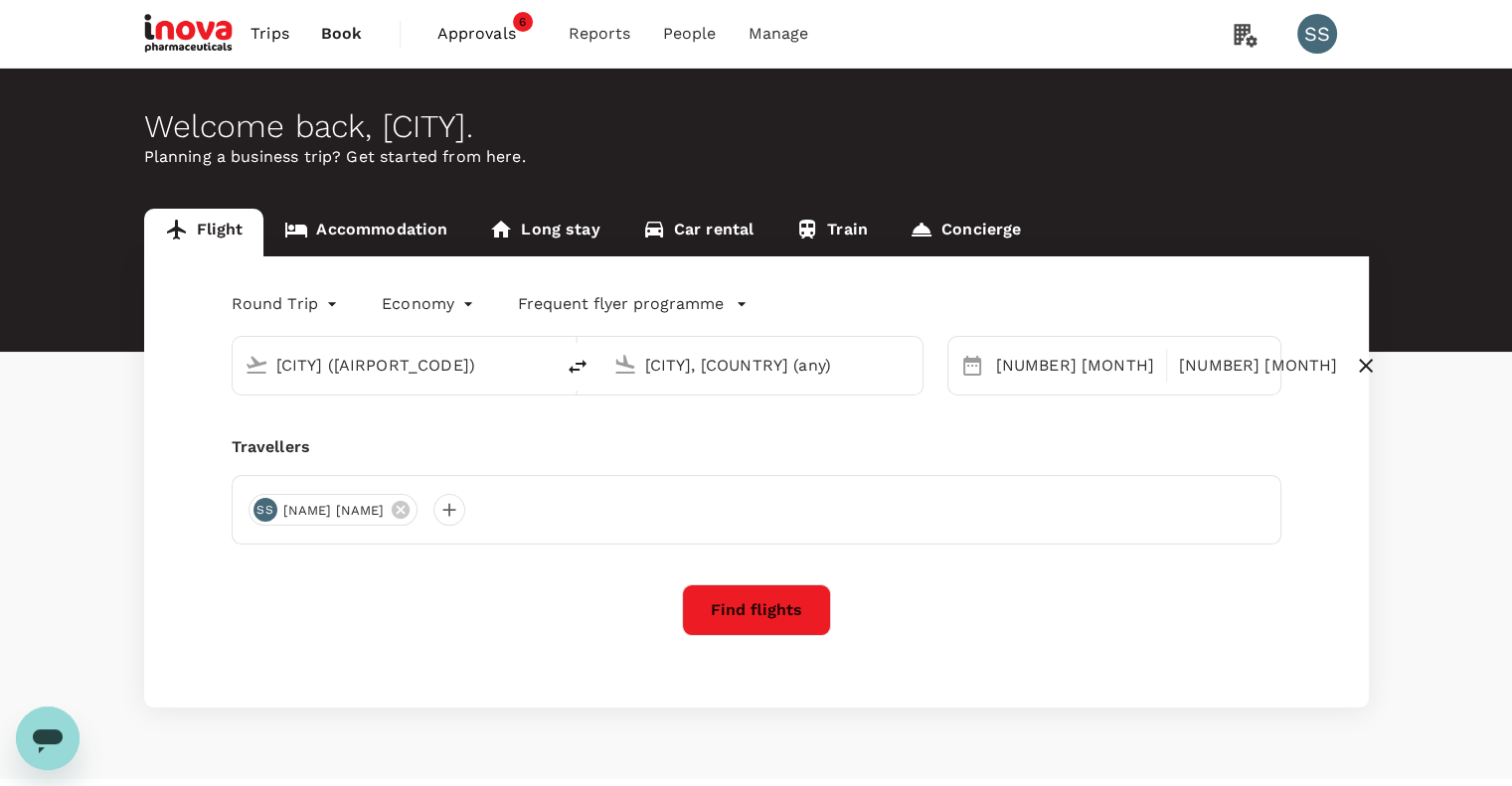 type 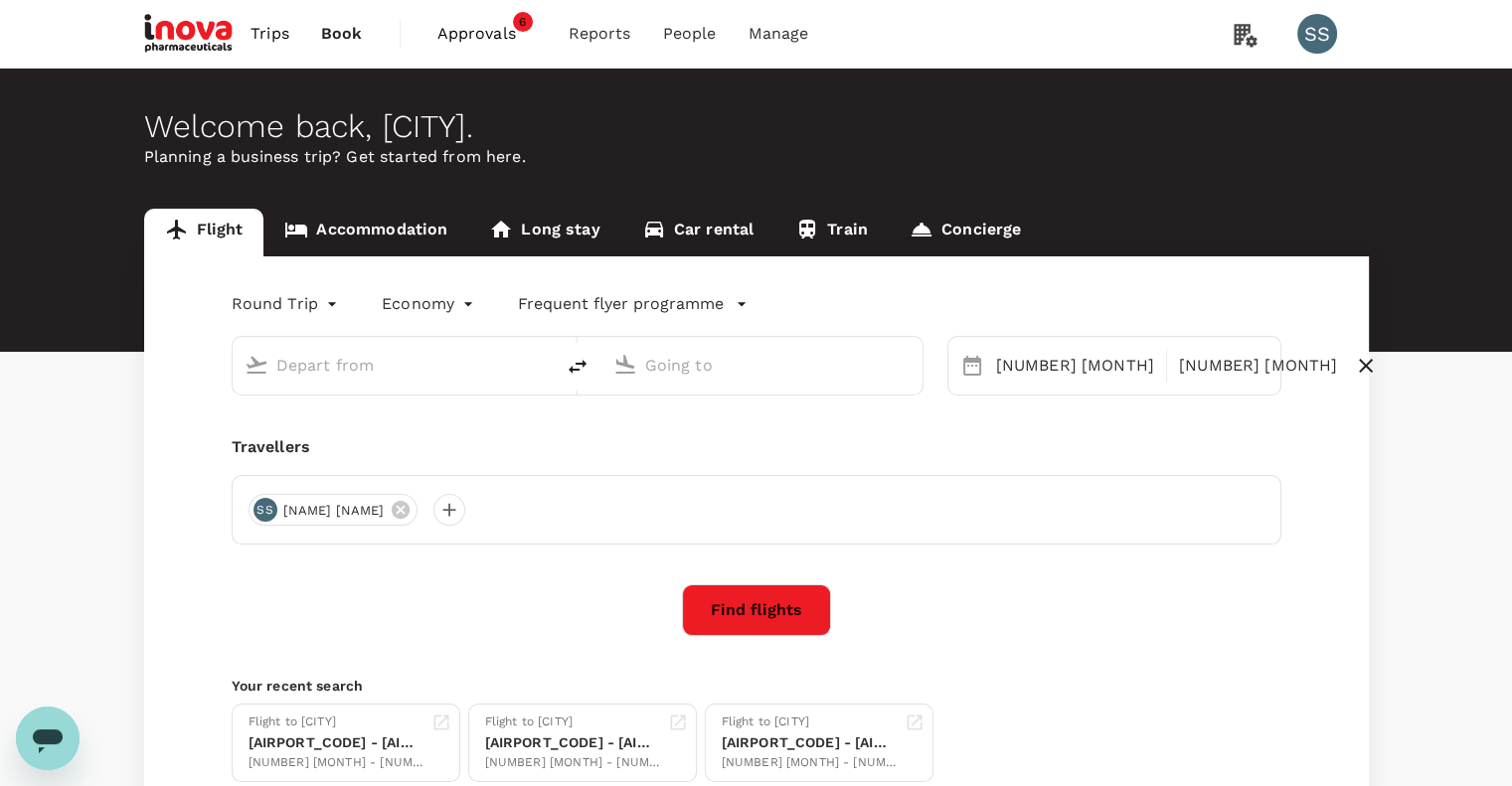 type on "[CITY] ([AIRPORT_CODE])" 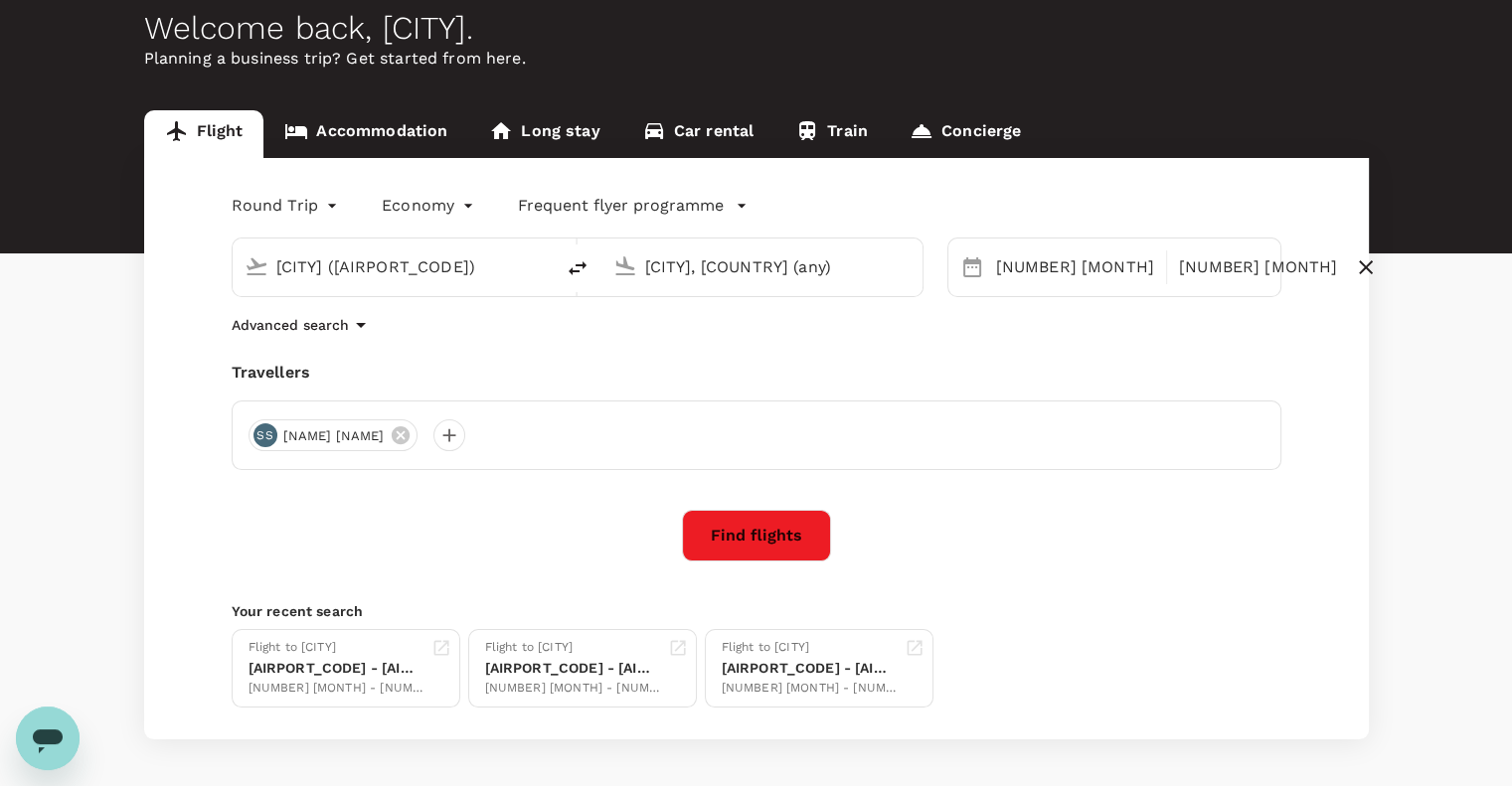 scroll, scrollTop: 99, scrollLeft: 0, axis: vertical 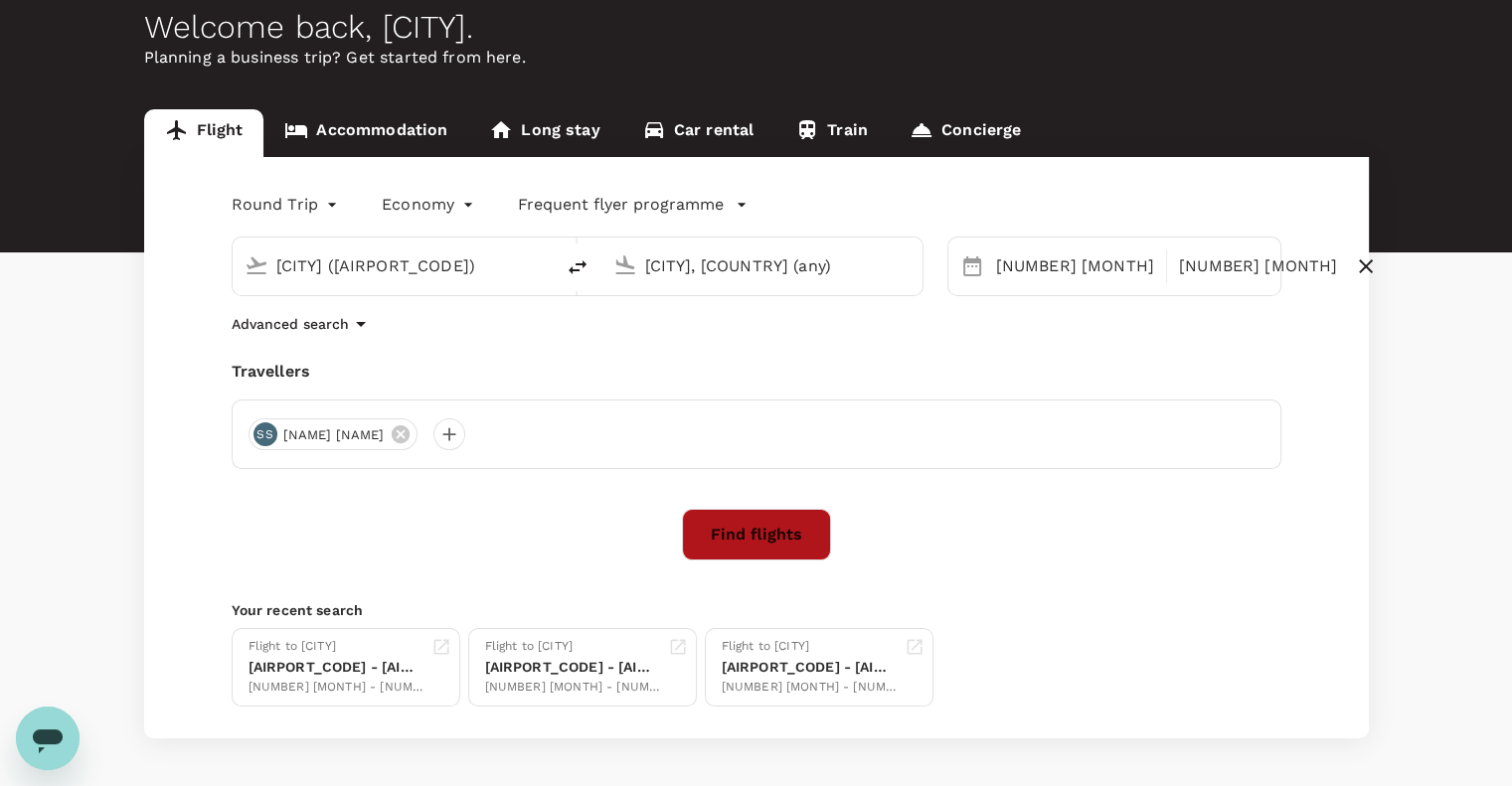 click on "Find flights" at bounding box center [756, 535] 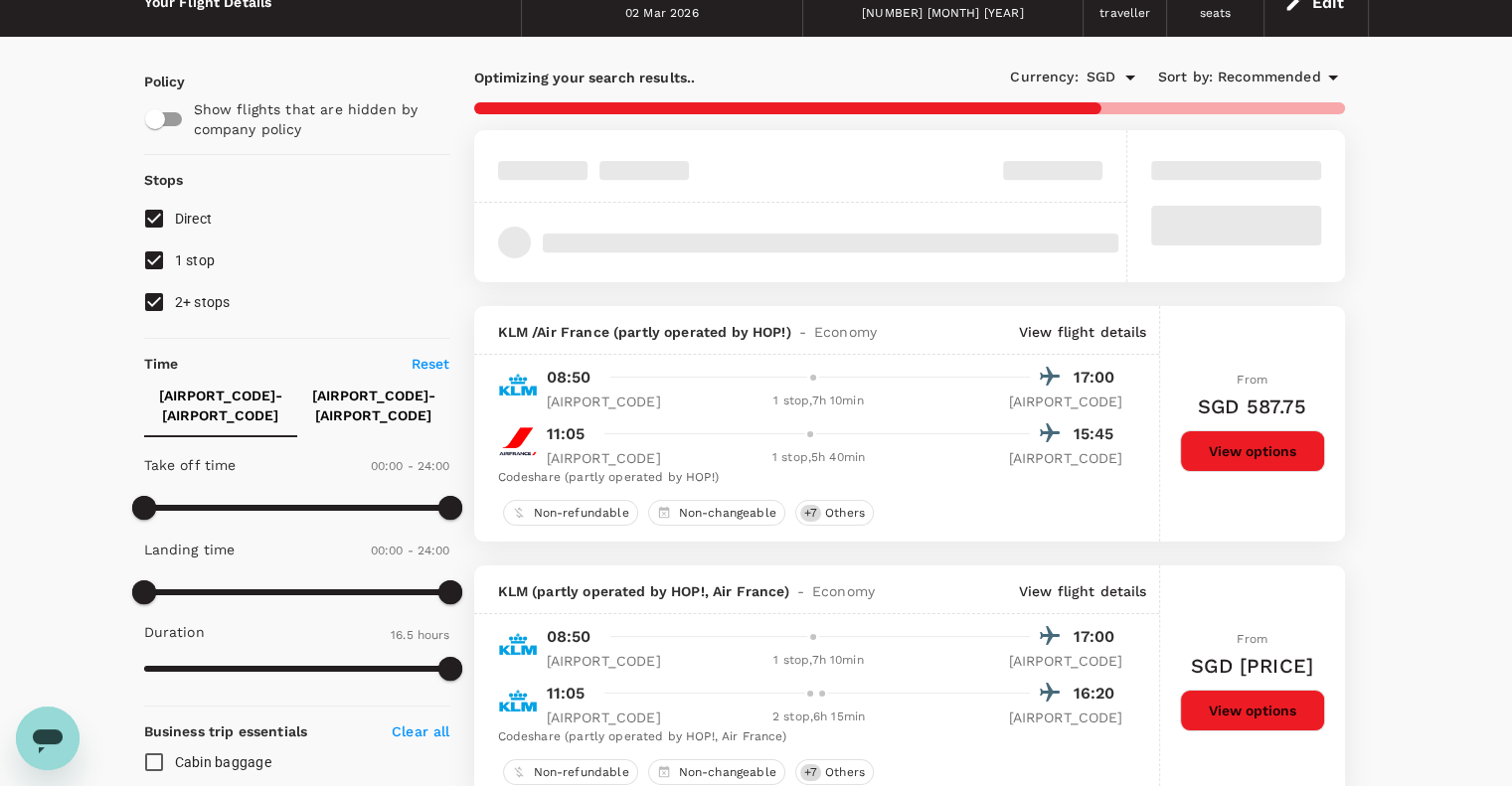 type on "[NUMBER]" 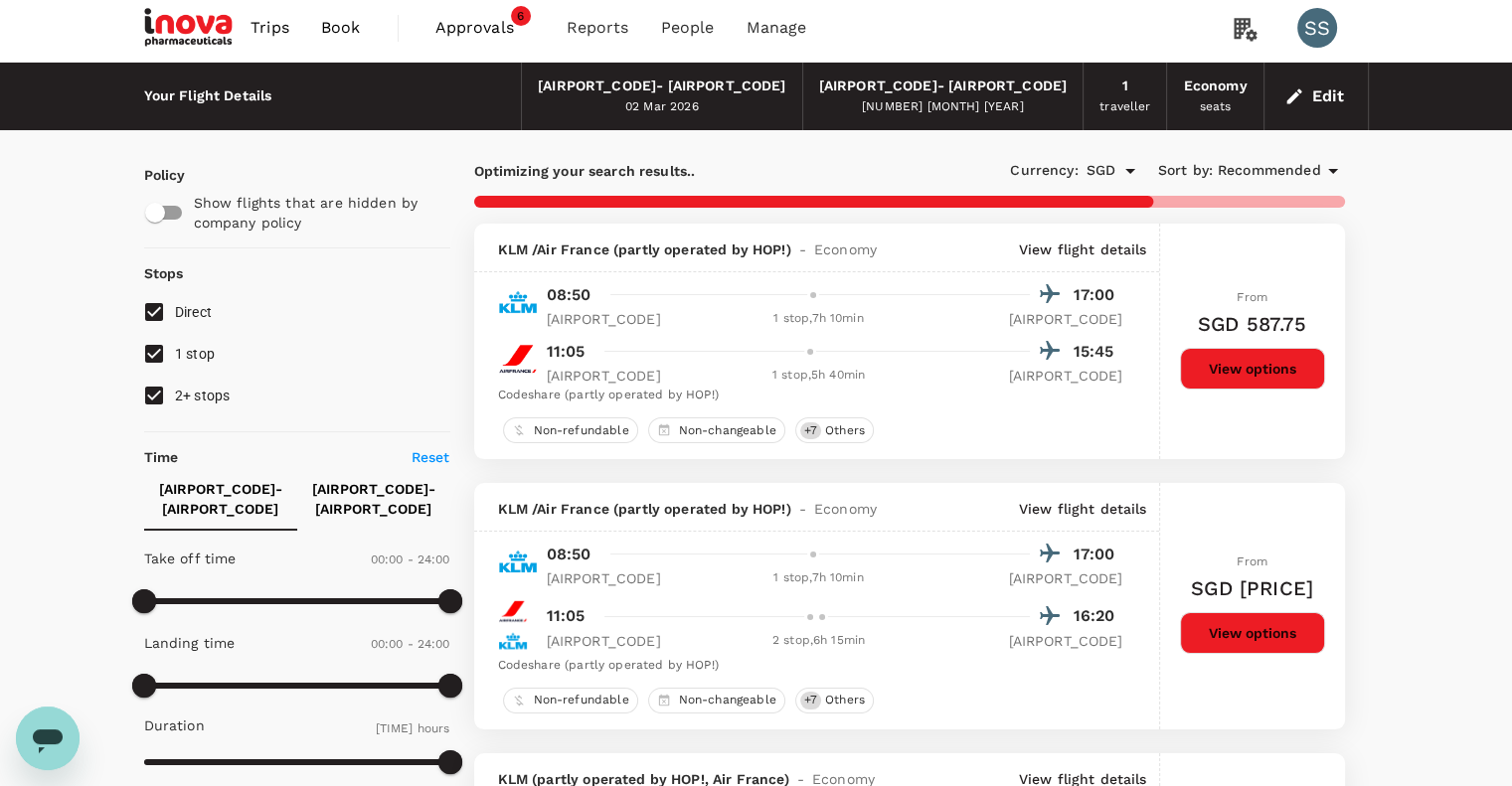 scroll, scrollTop: 0, scrollLeft: 0, axis: both 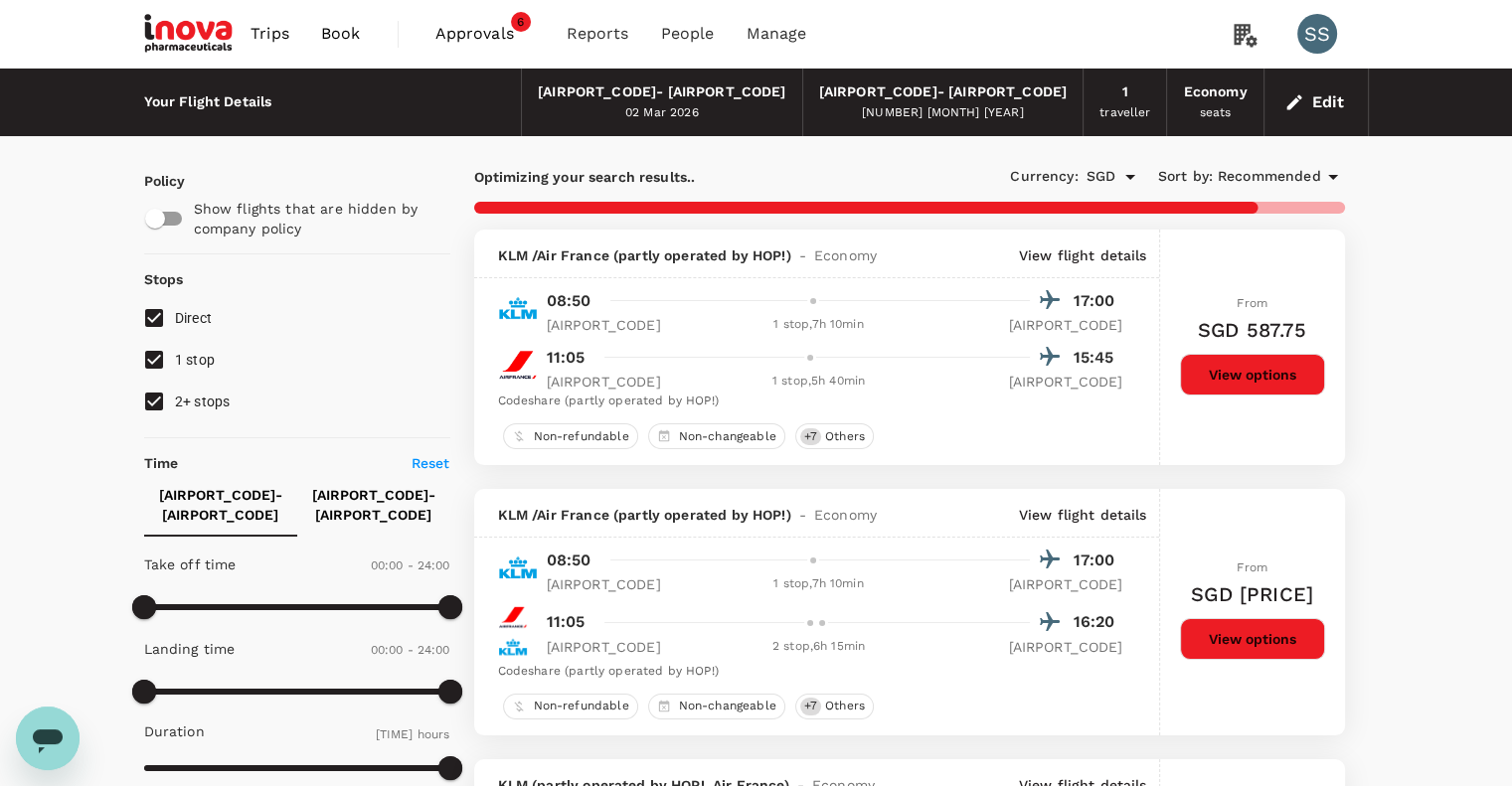 click on "Recommended" at bounding box center [1269, 177] 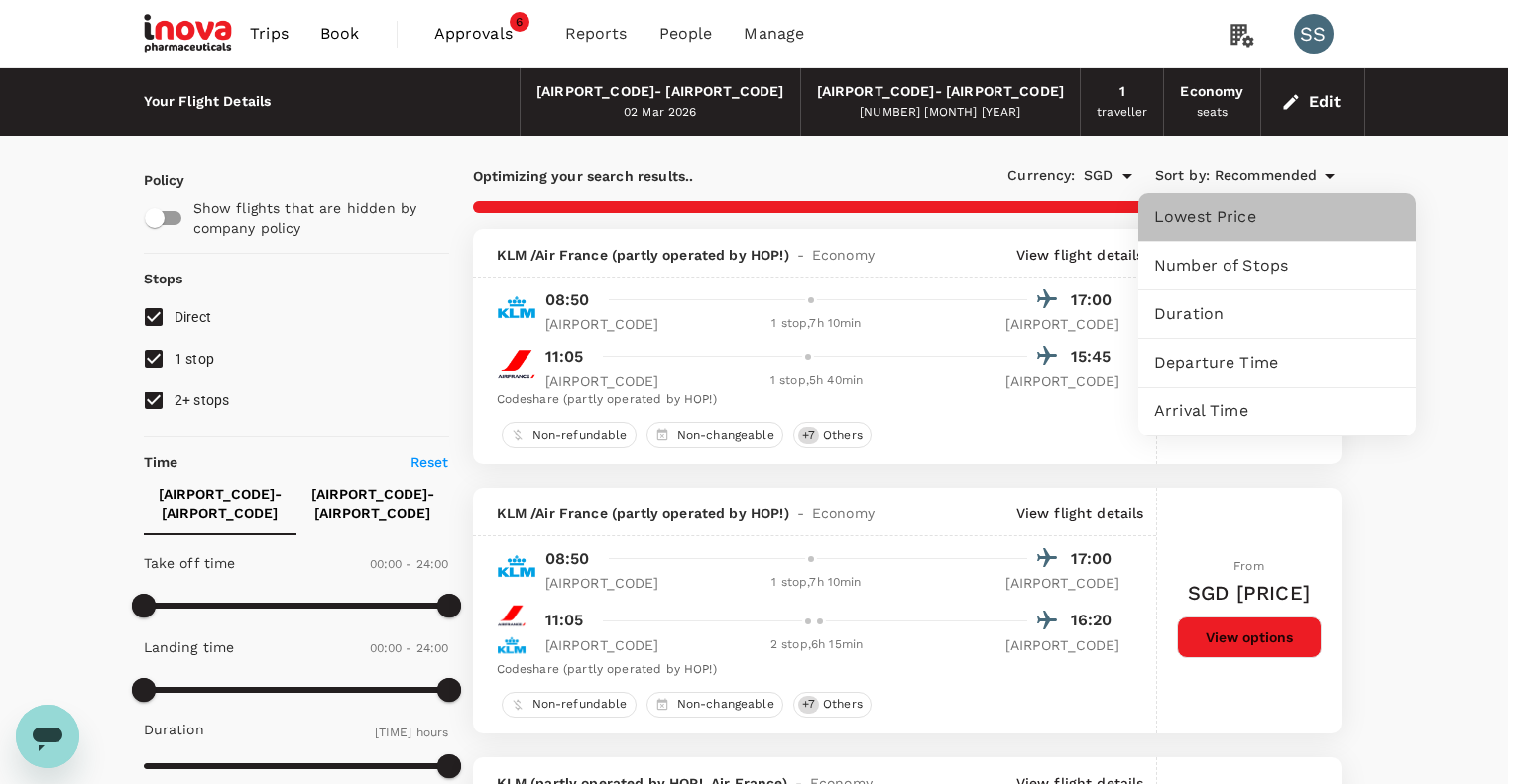 click on "Lowest Price" at bounding box center [1277, 217] 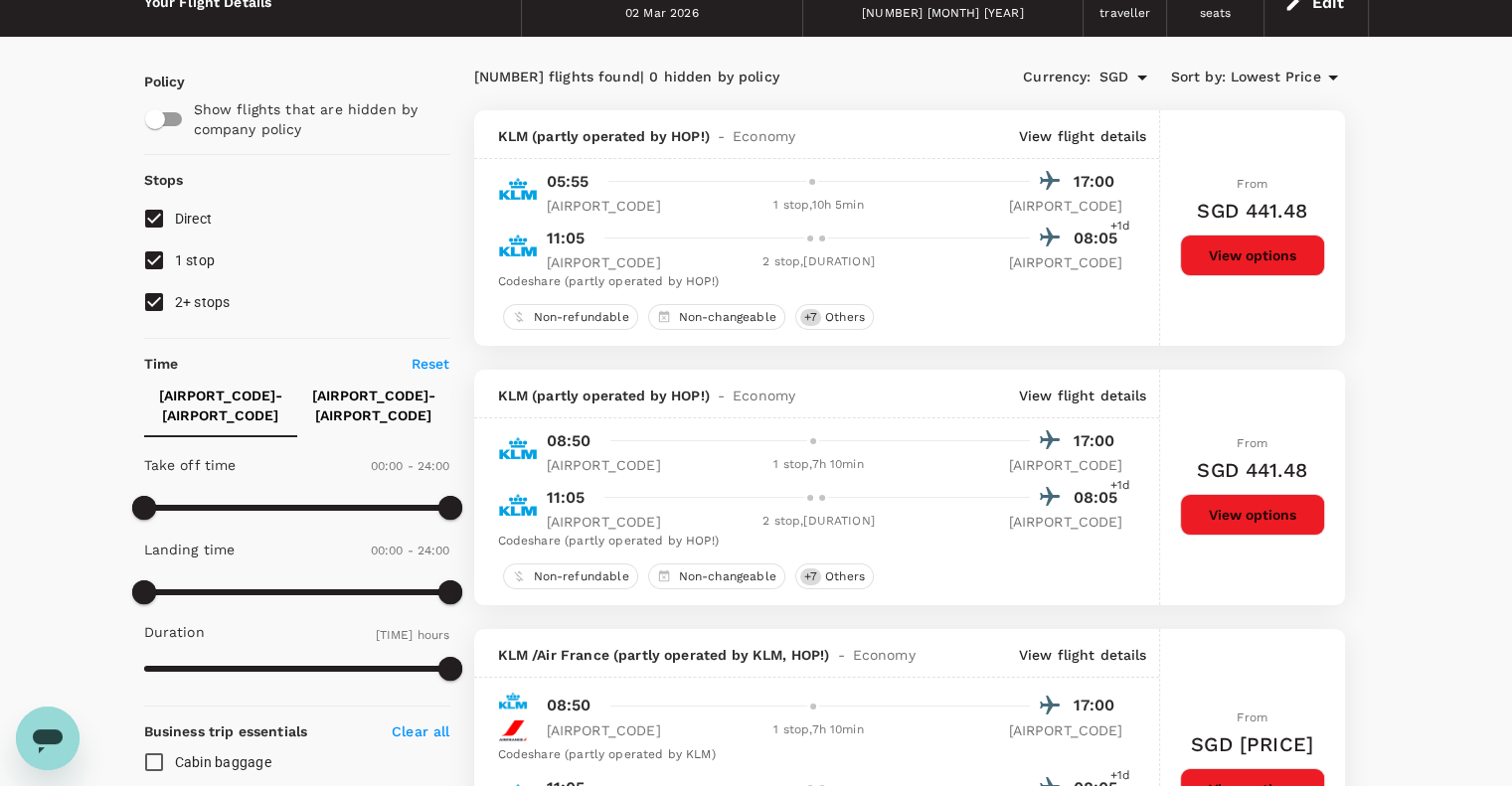 scroll, scrollTop: 0, scrollLeft: 0, axis: both 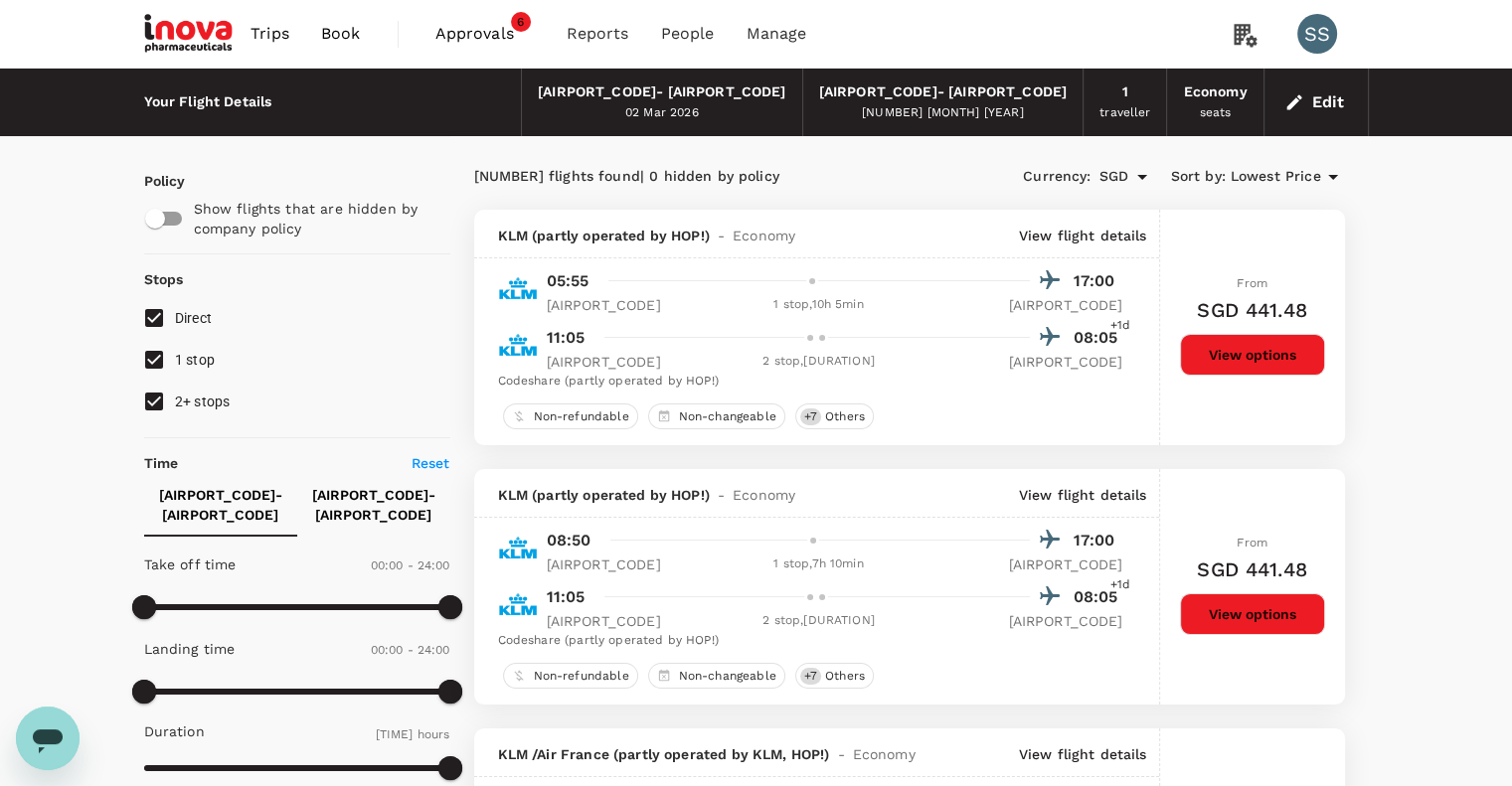 click on "Edit" at bounding box center [1316, 102] 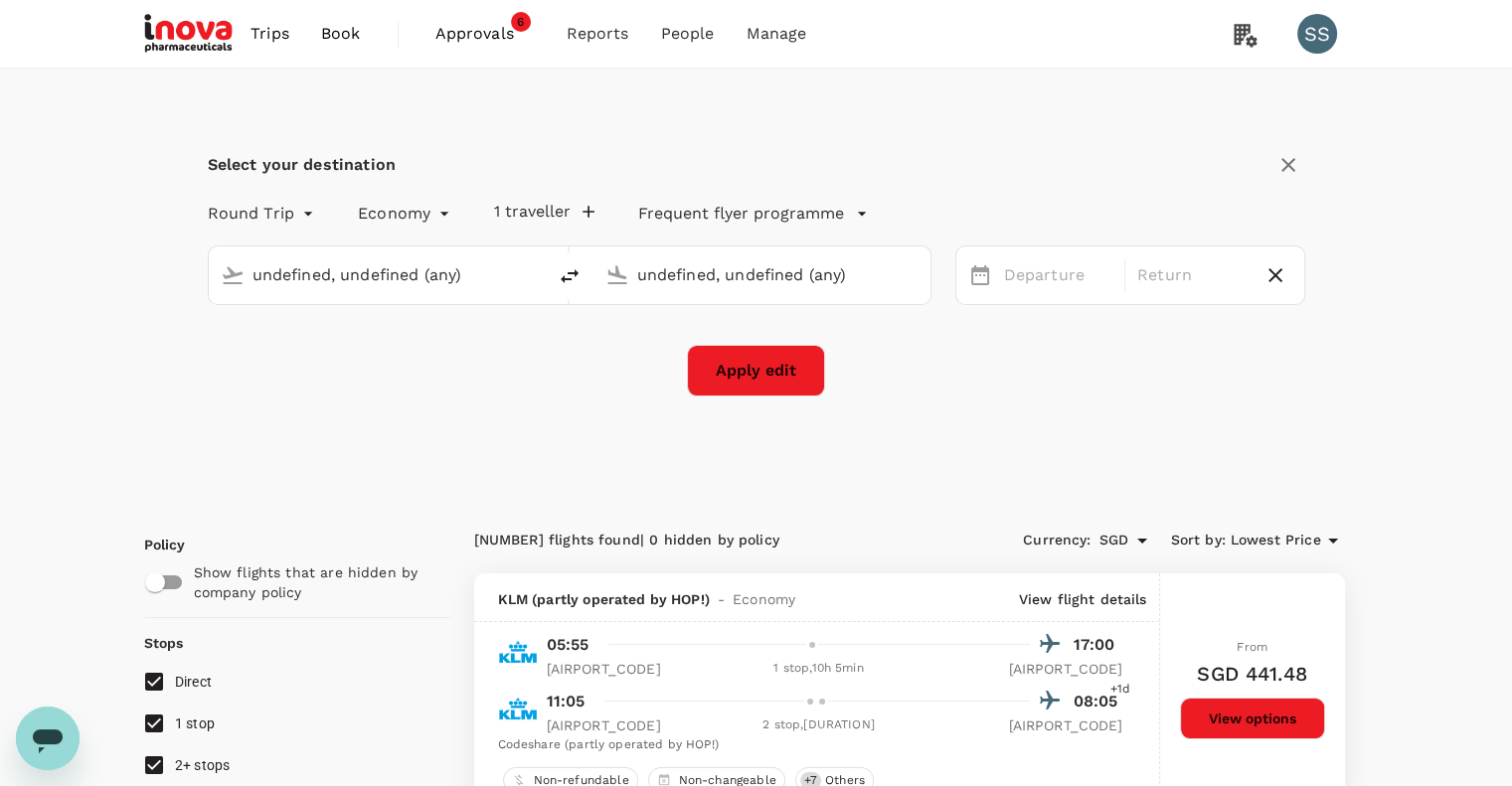 type 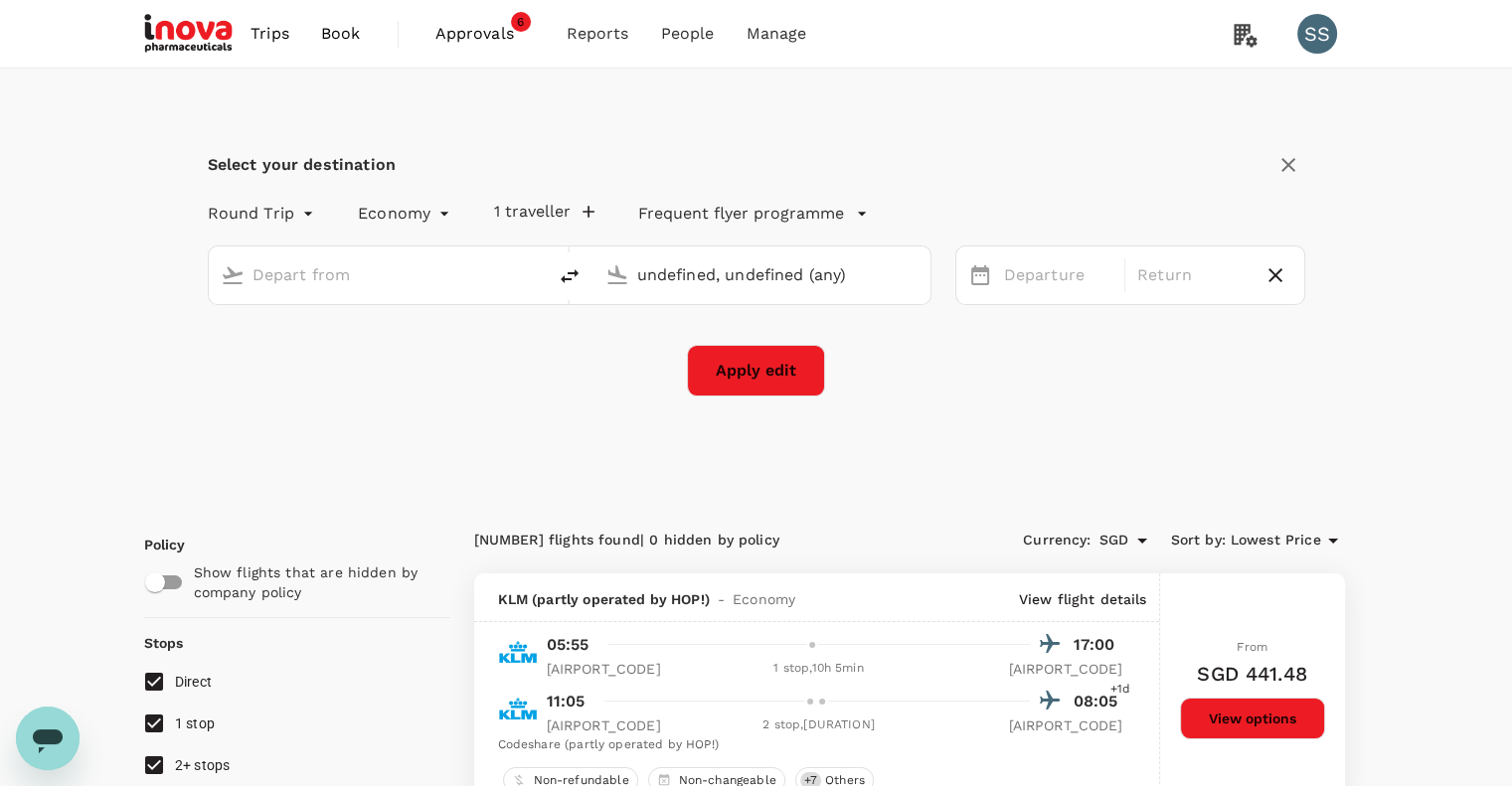type 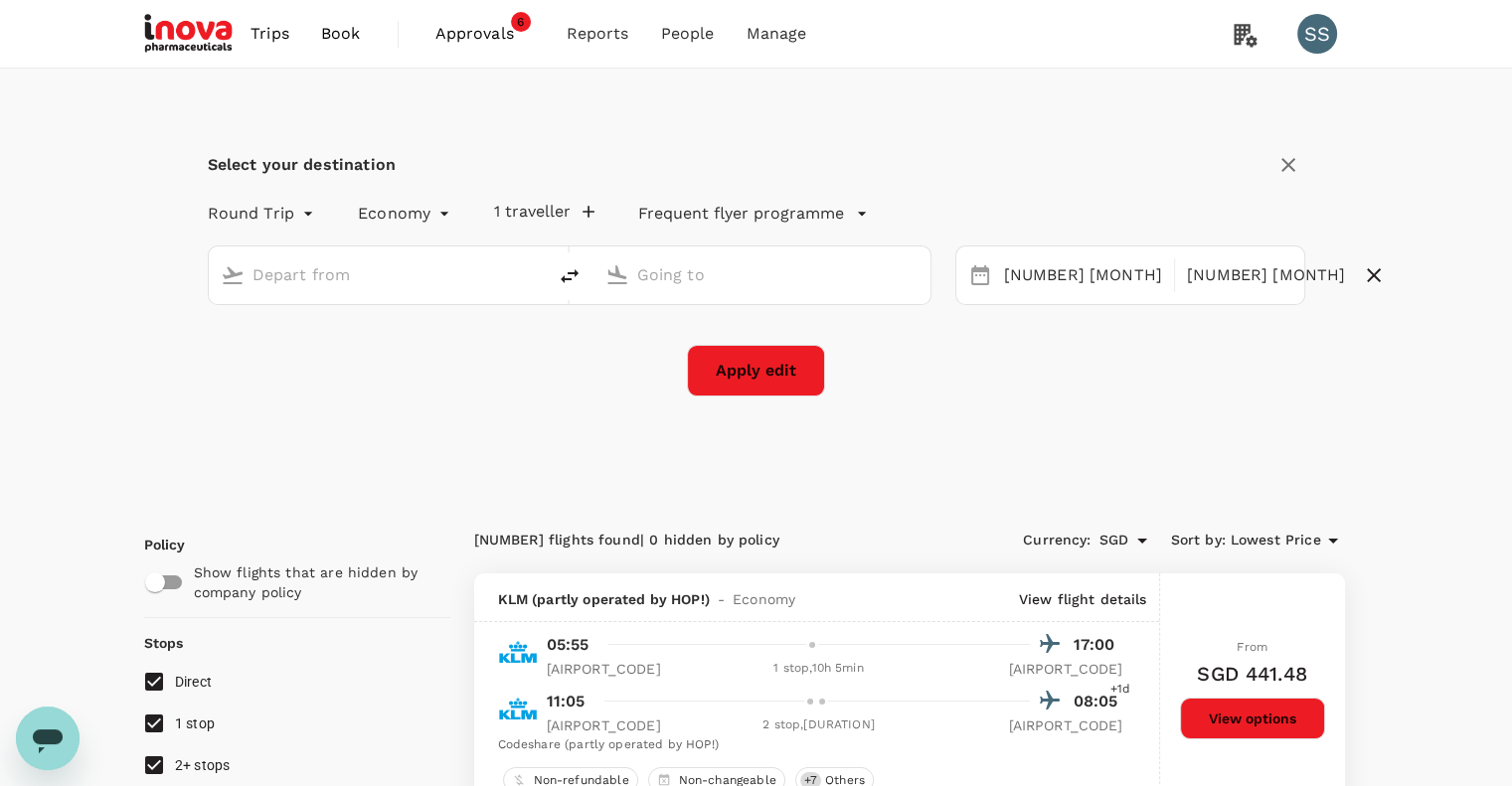 type on "[CITY] ([AIRPORT_CODE])" 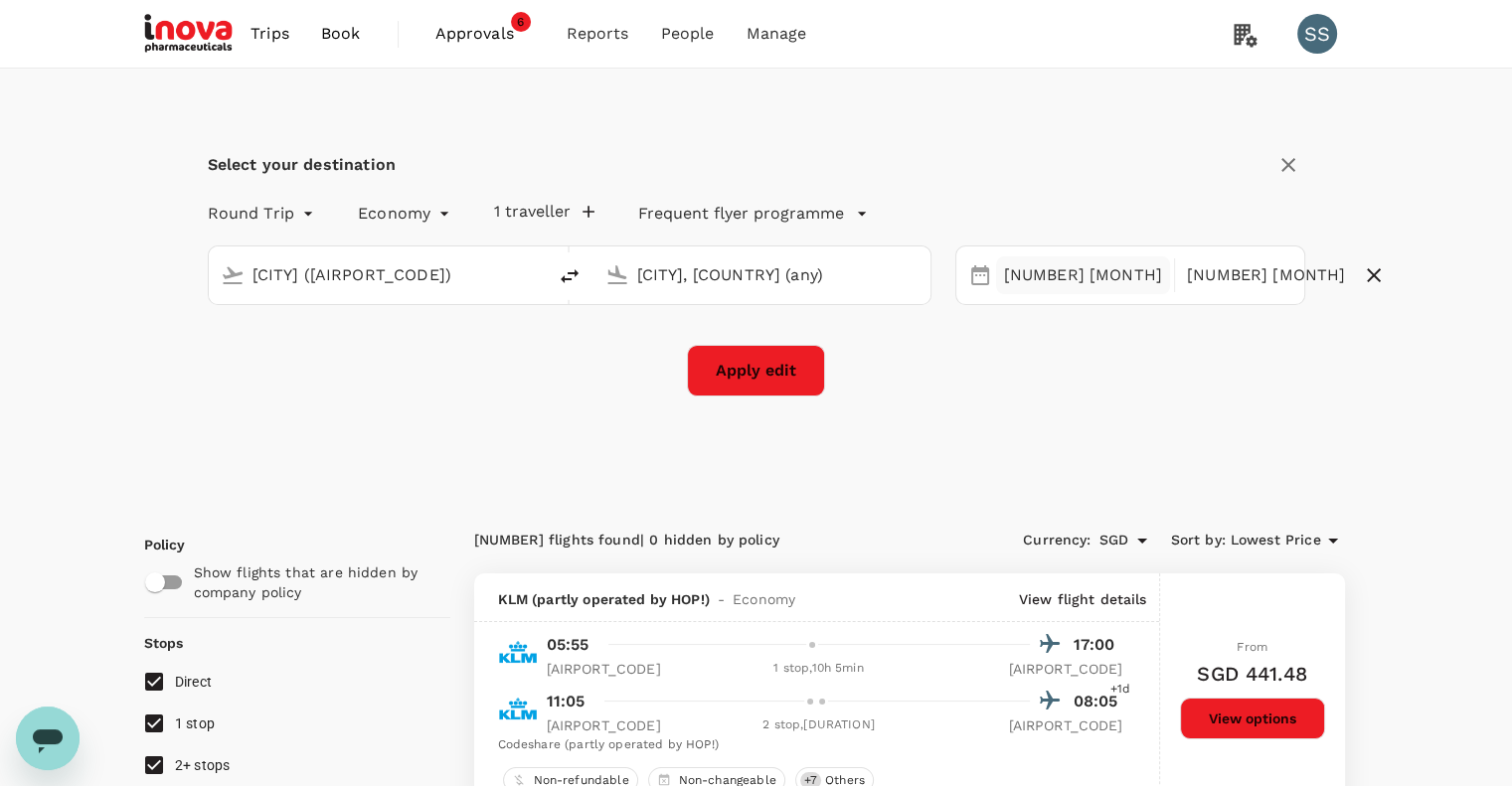 click on "[NUMBER] [MONTH]" at bounding box center (1083, 275) 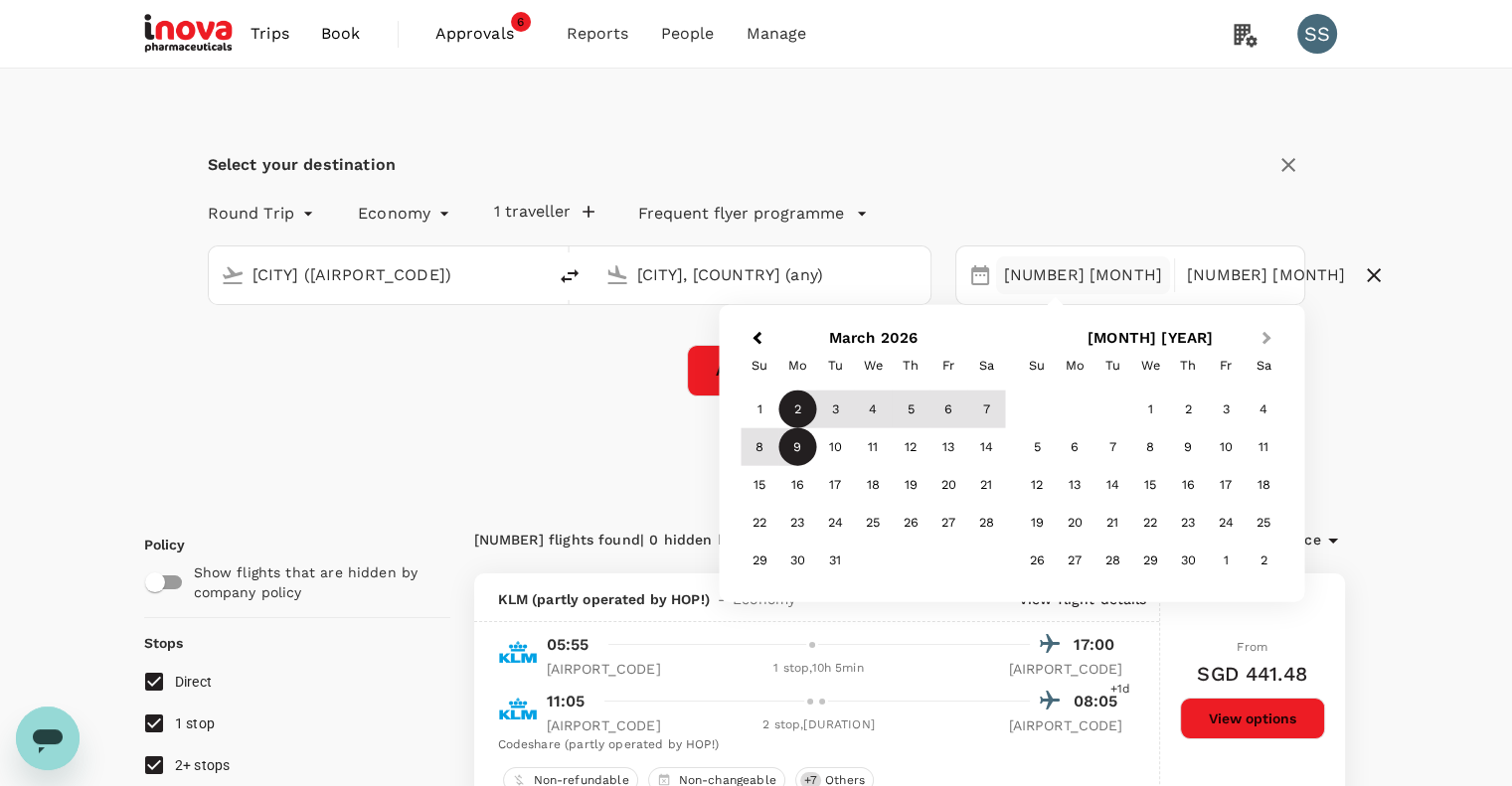 click on "Next Month" at bounding box center (1266, 338) 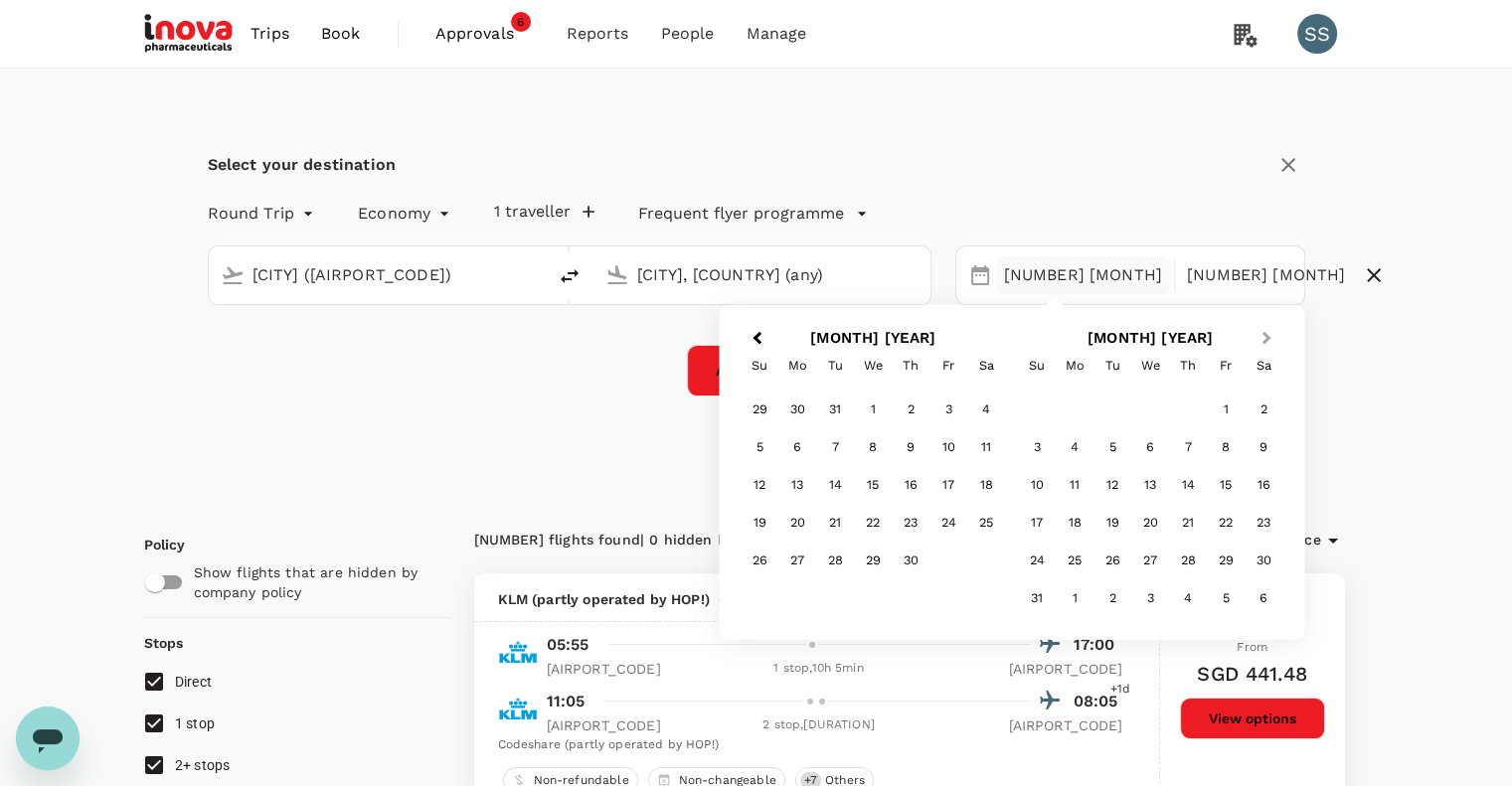 click on "Next Month" at bounding box center [1266, 338] 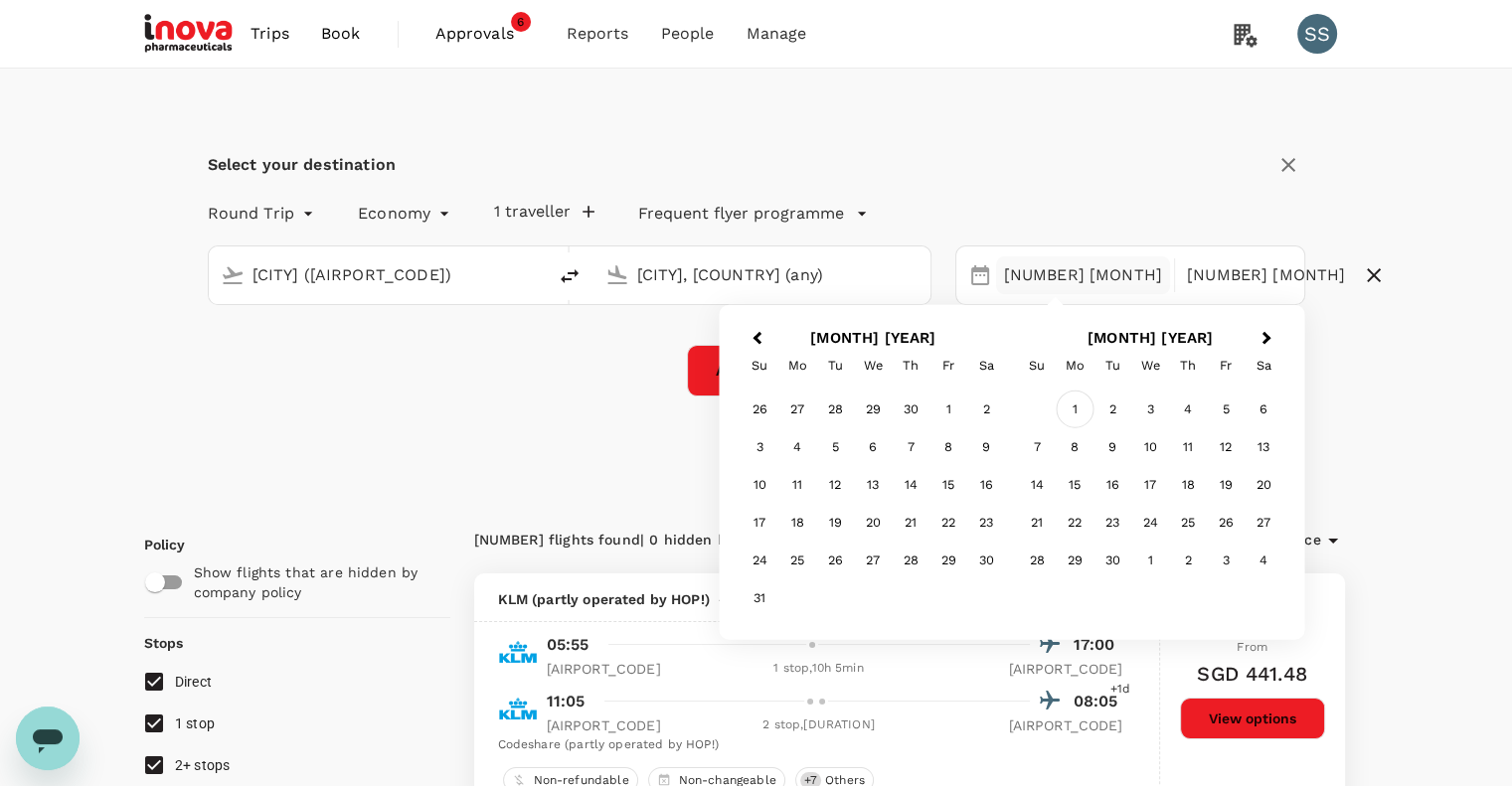 click on "1" at bounding box center (1075, 409) 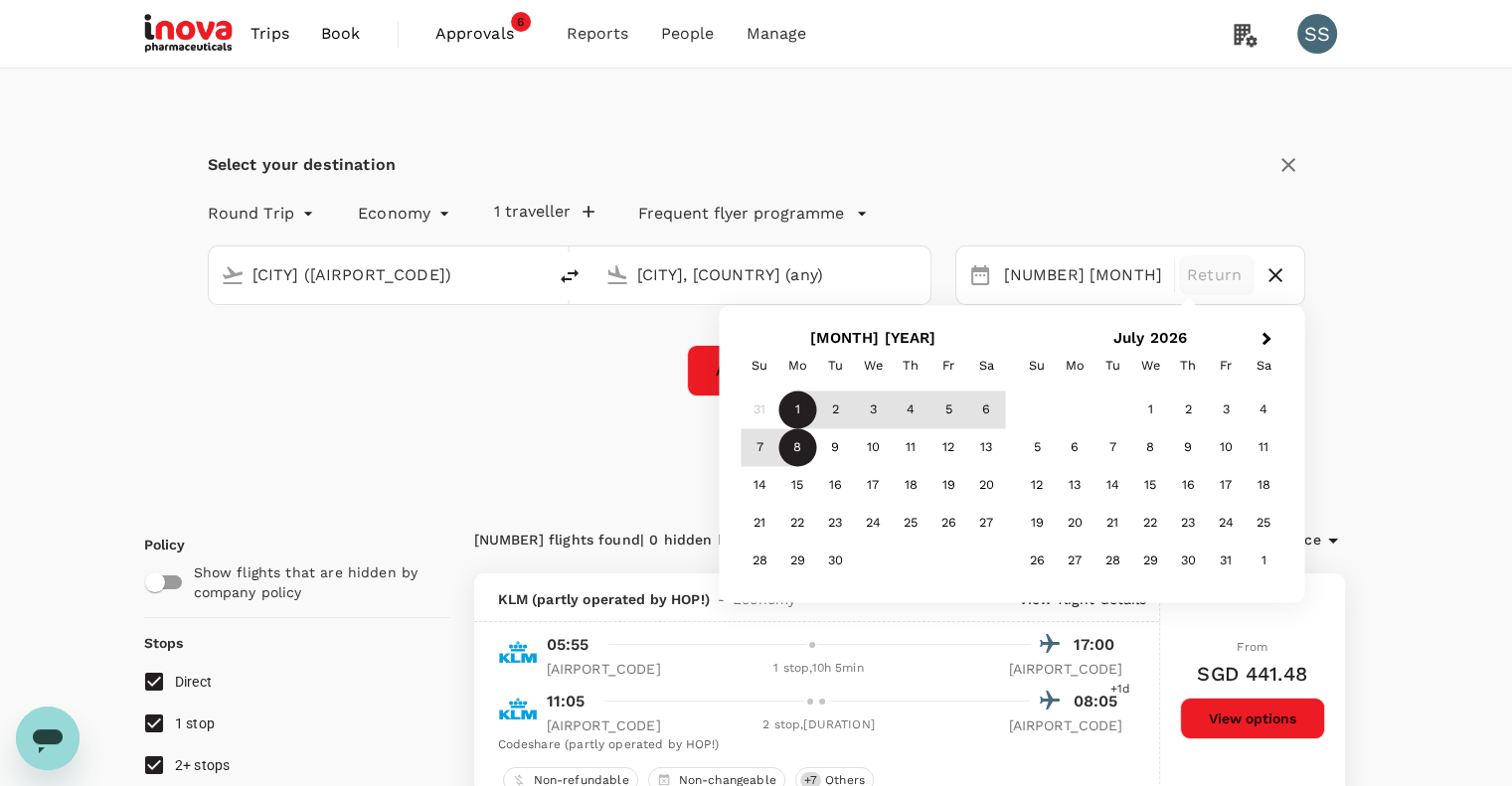click on "8" at bounding box center (797, 448) 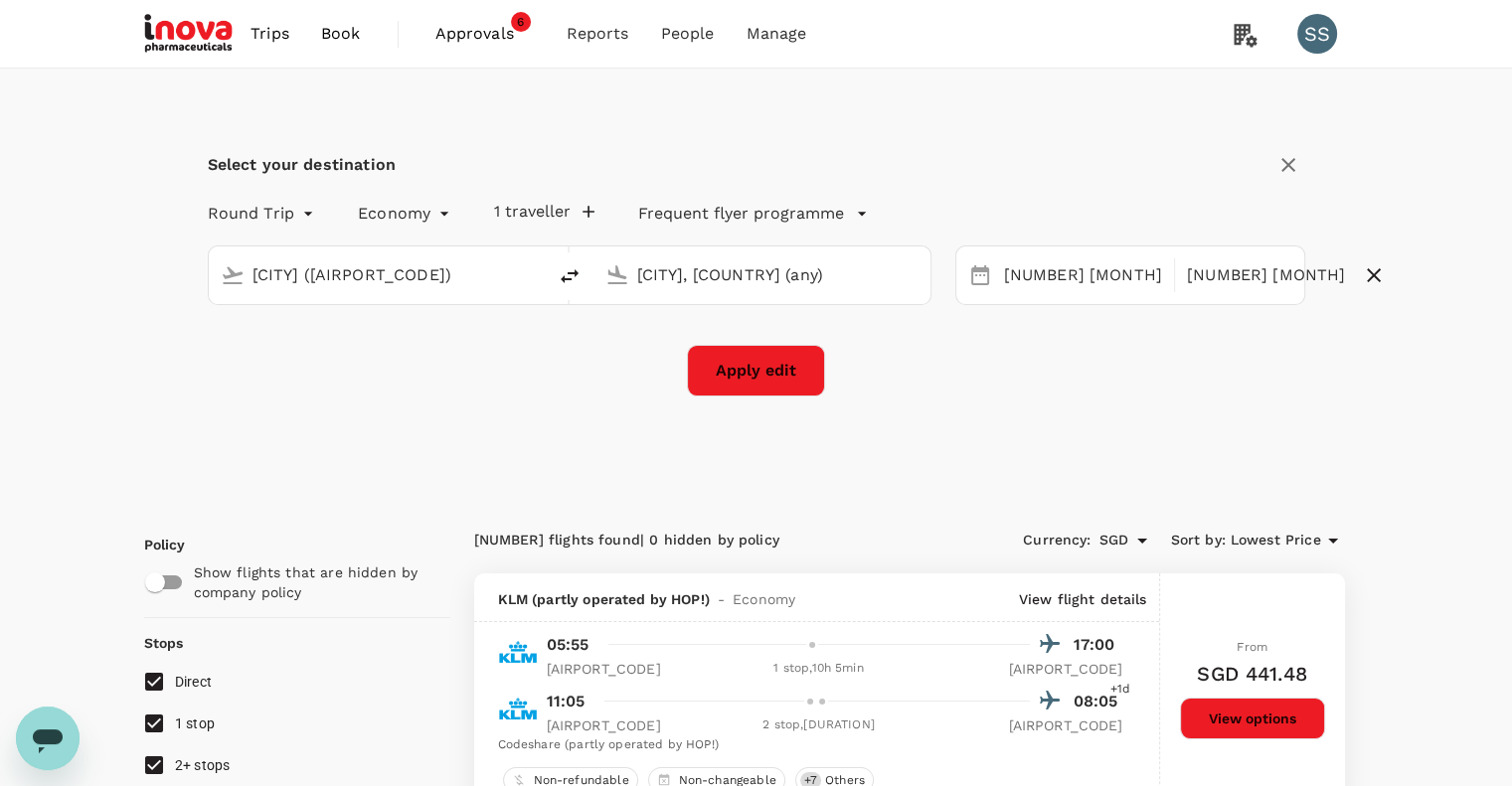 click on "Apply edit" at bounding box center (756, 371) 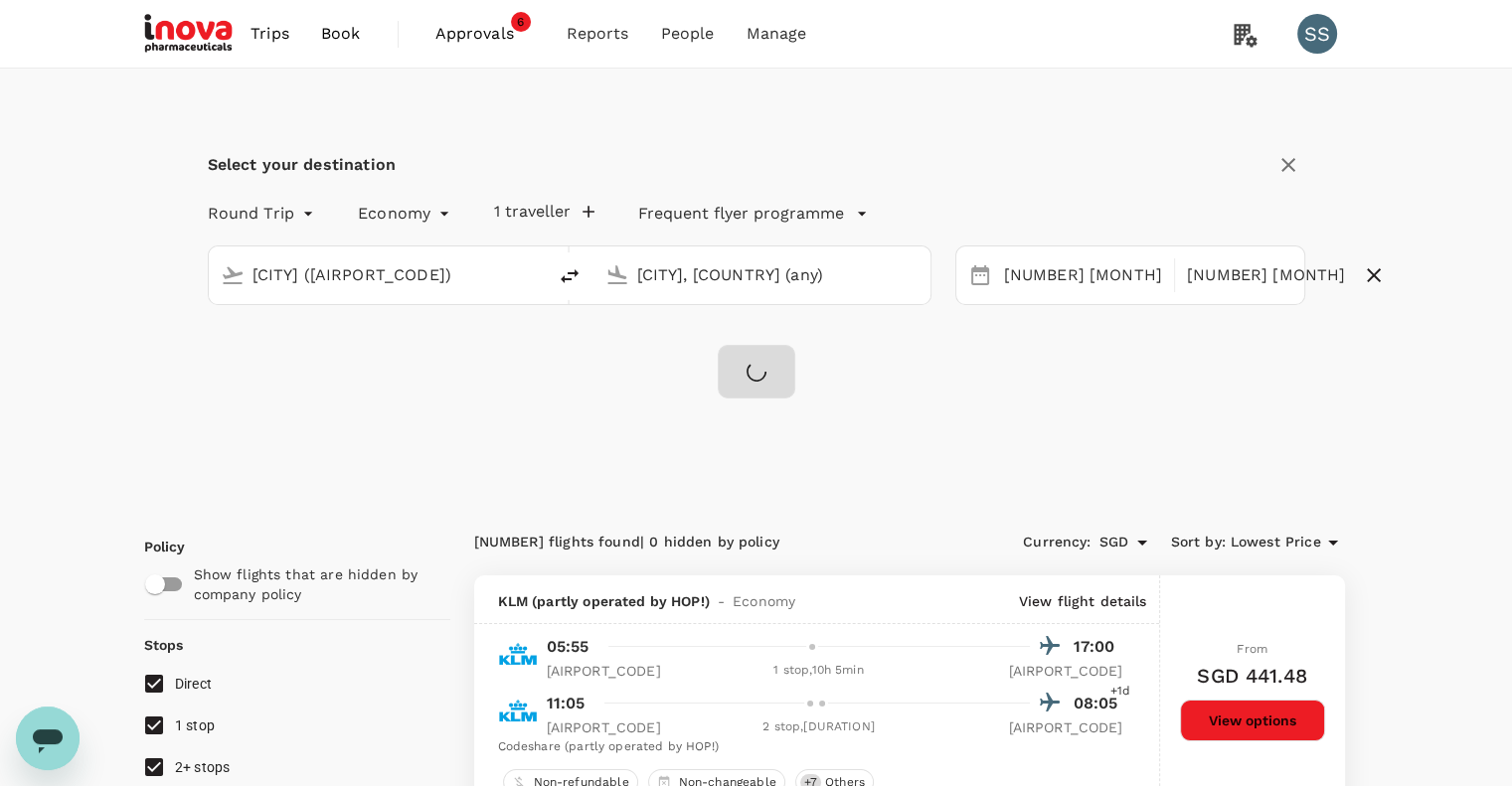 checkbox on "false" 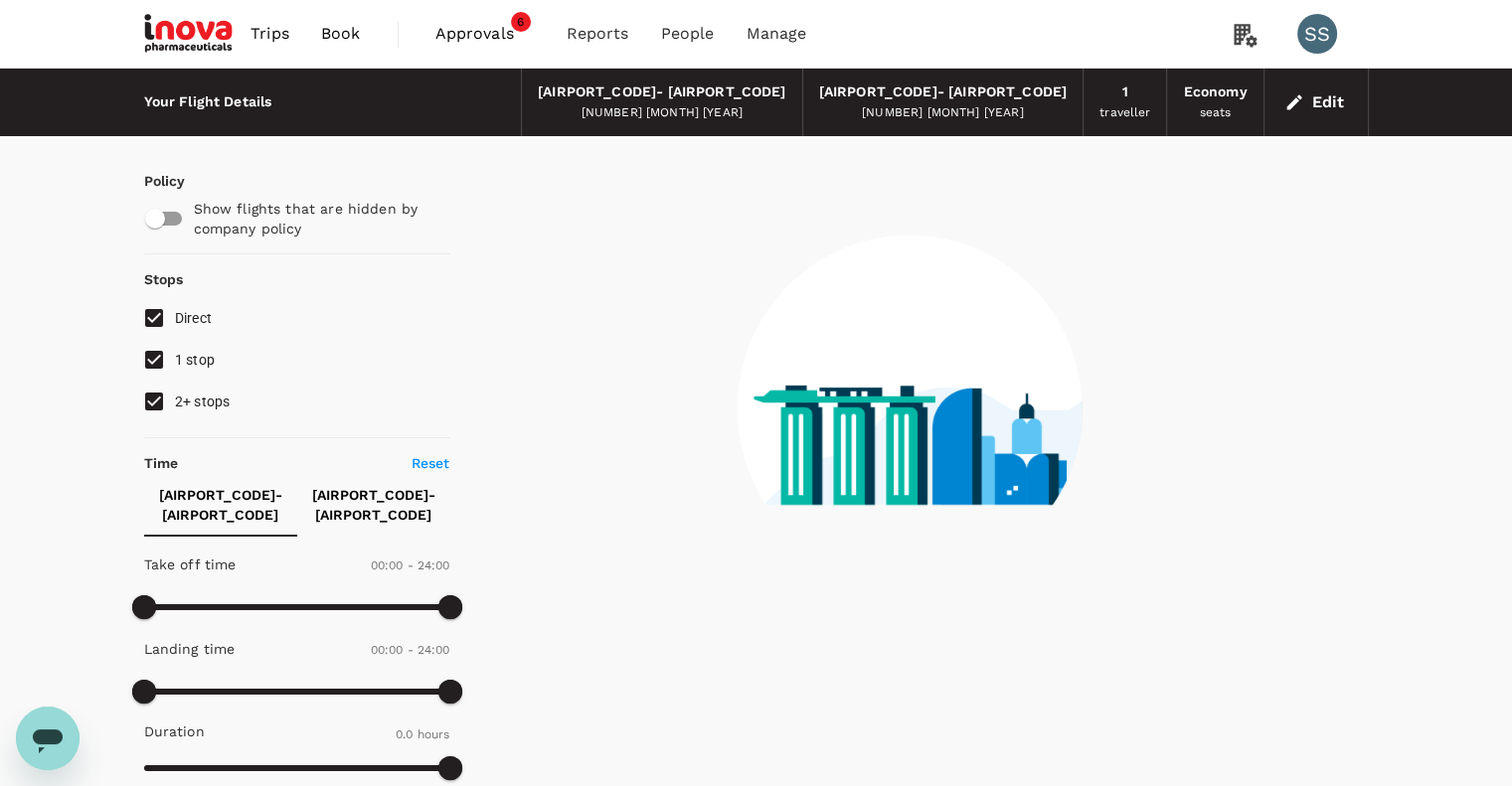 type on "1430" 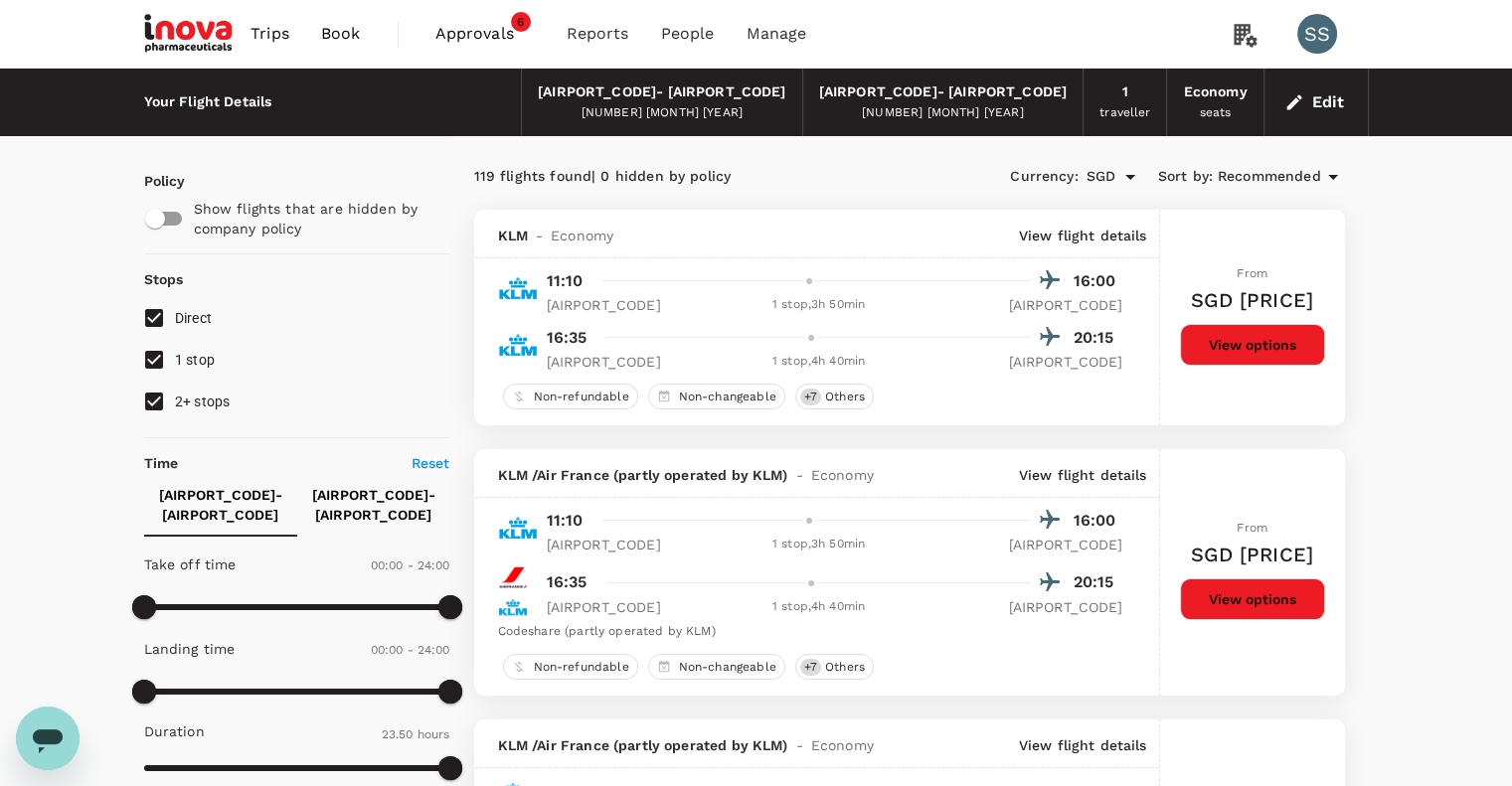 click on "Recommended" at bounding box center [1269, 177] 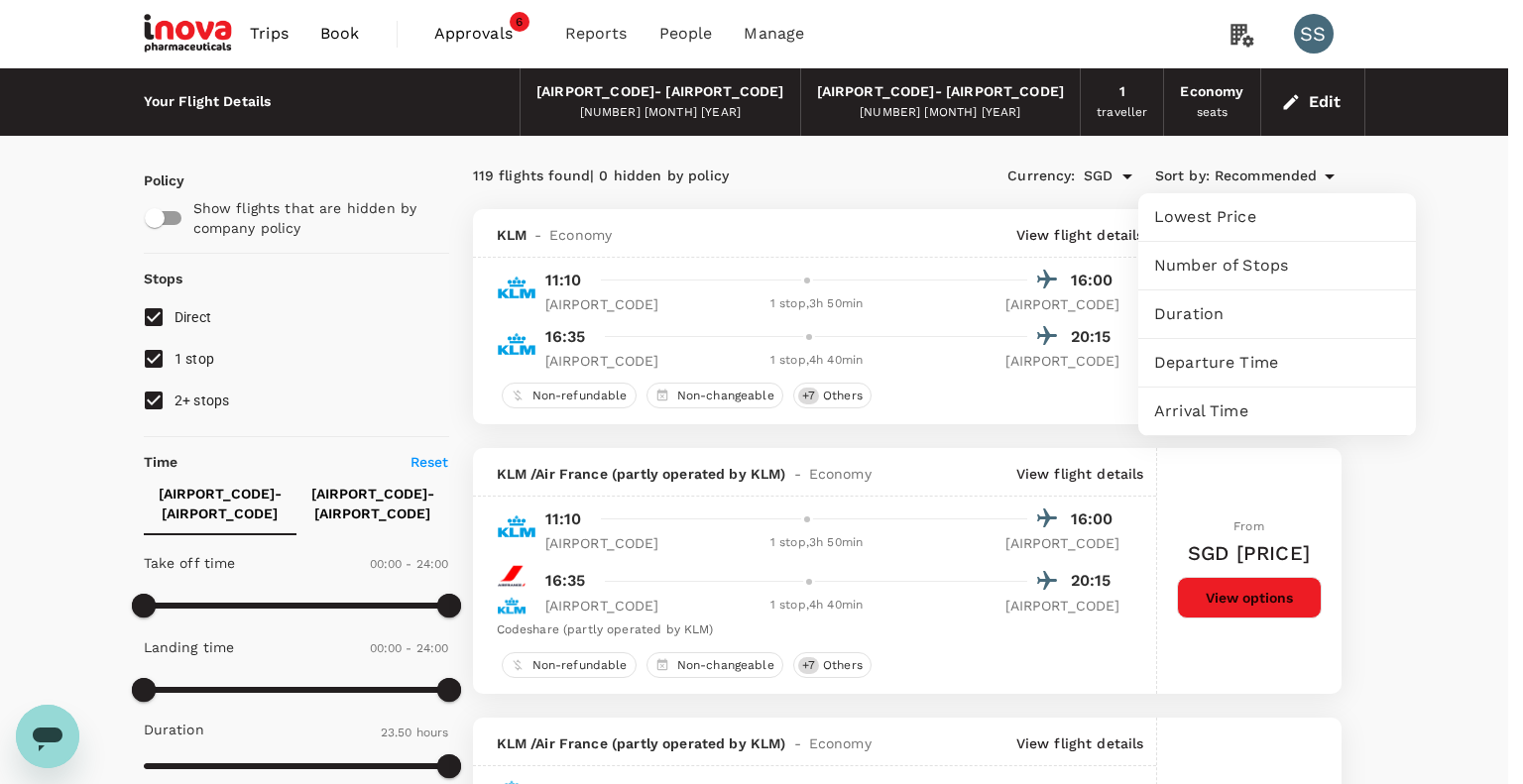 click on "Lowest Price" at bounding box center [1277, 217] 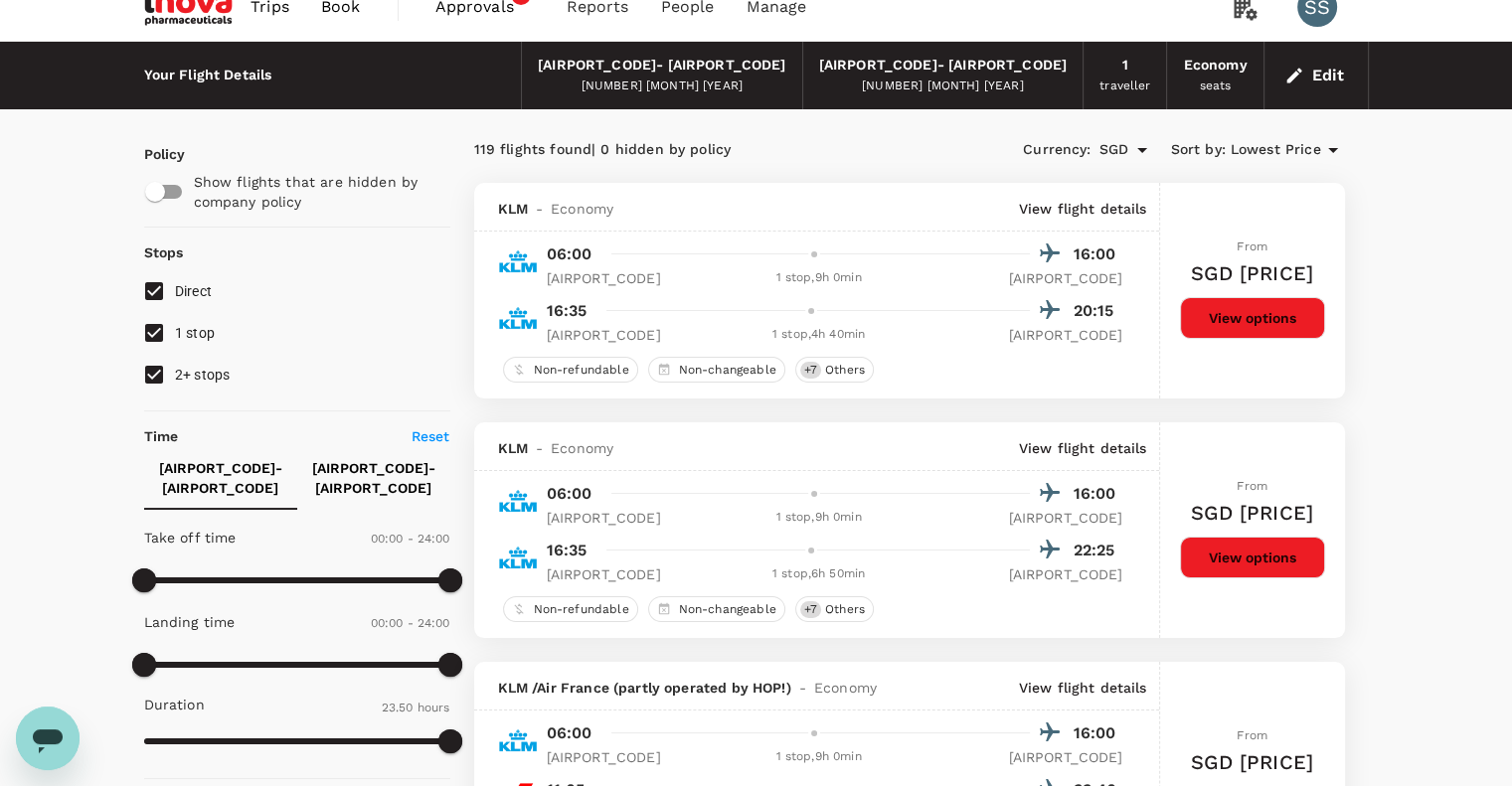 scroll, scrollTop: 0, scrollLeft: 0, axis: both 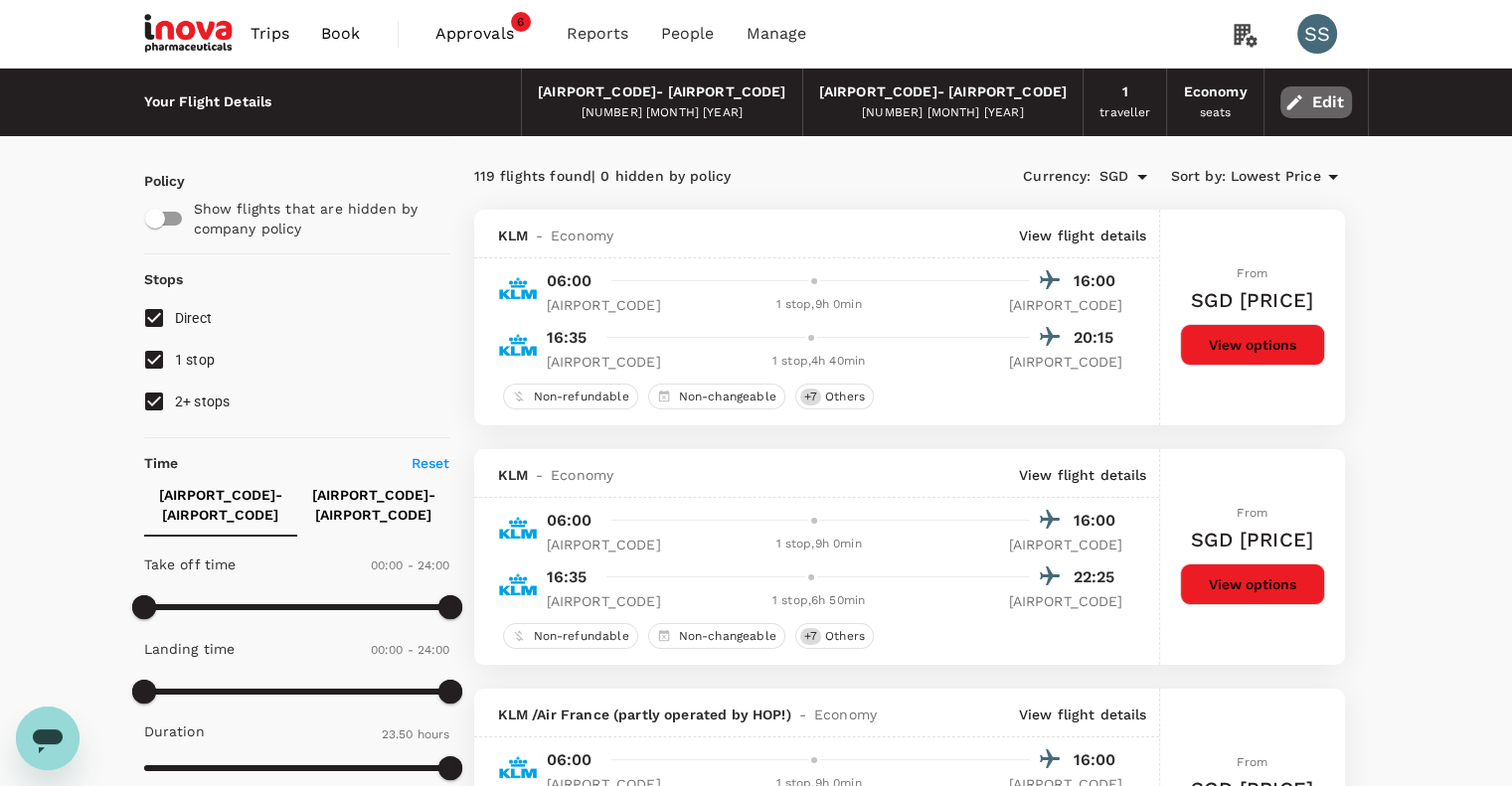 click on "Edit" at bounding box center (1316, 102) 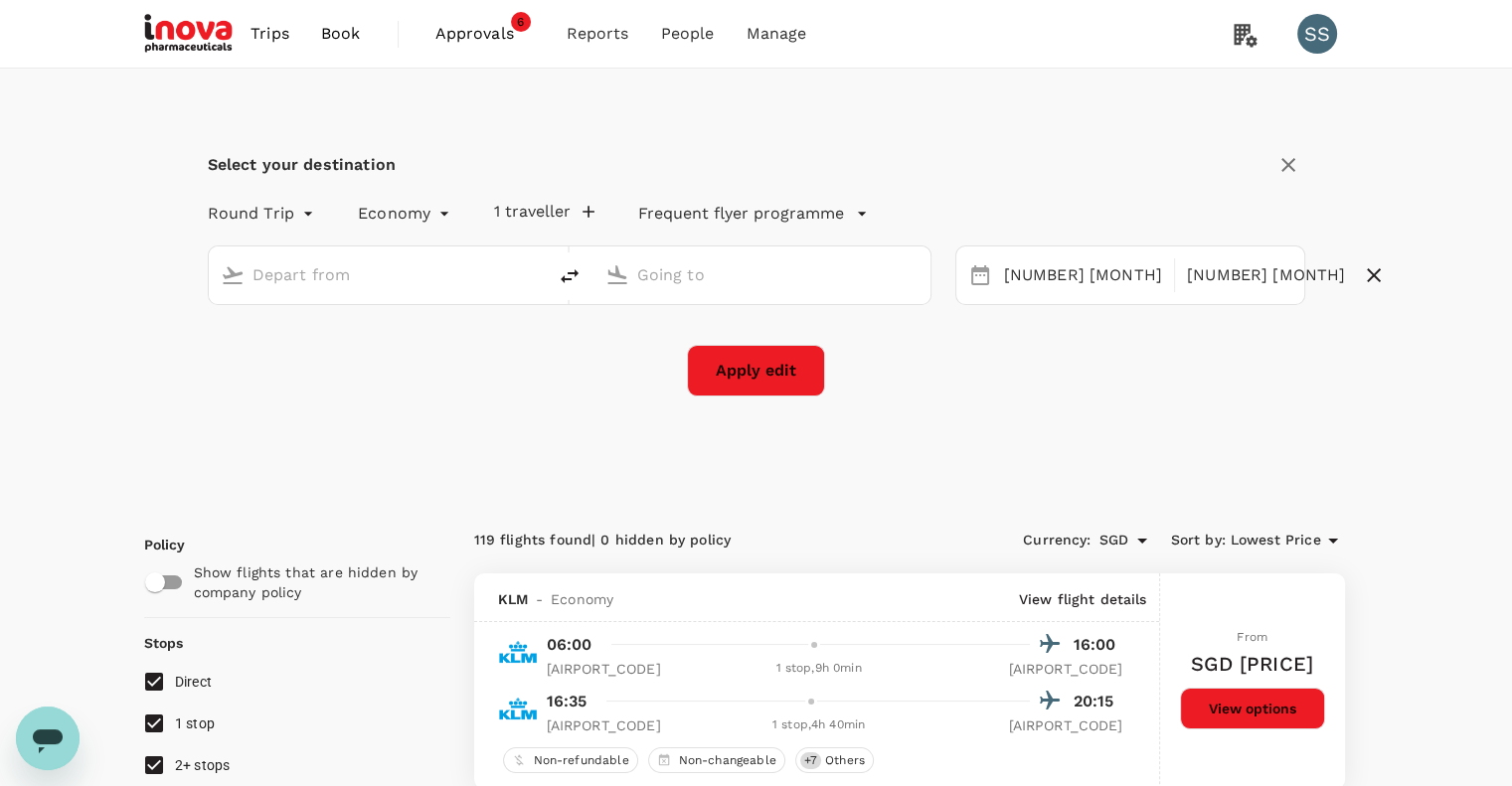 type on "[CITY] ([AIRPORT_CODE])" 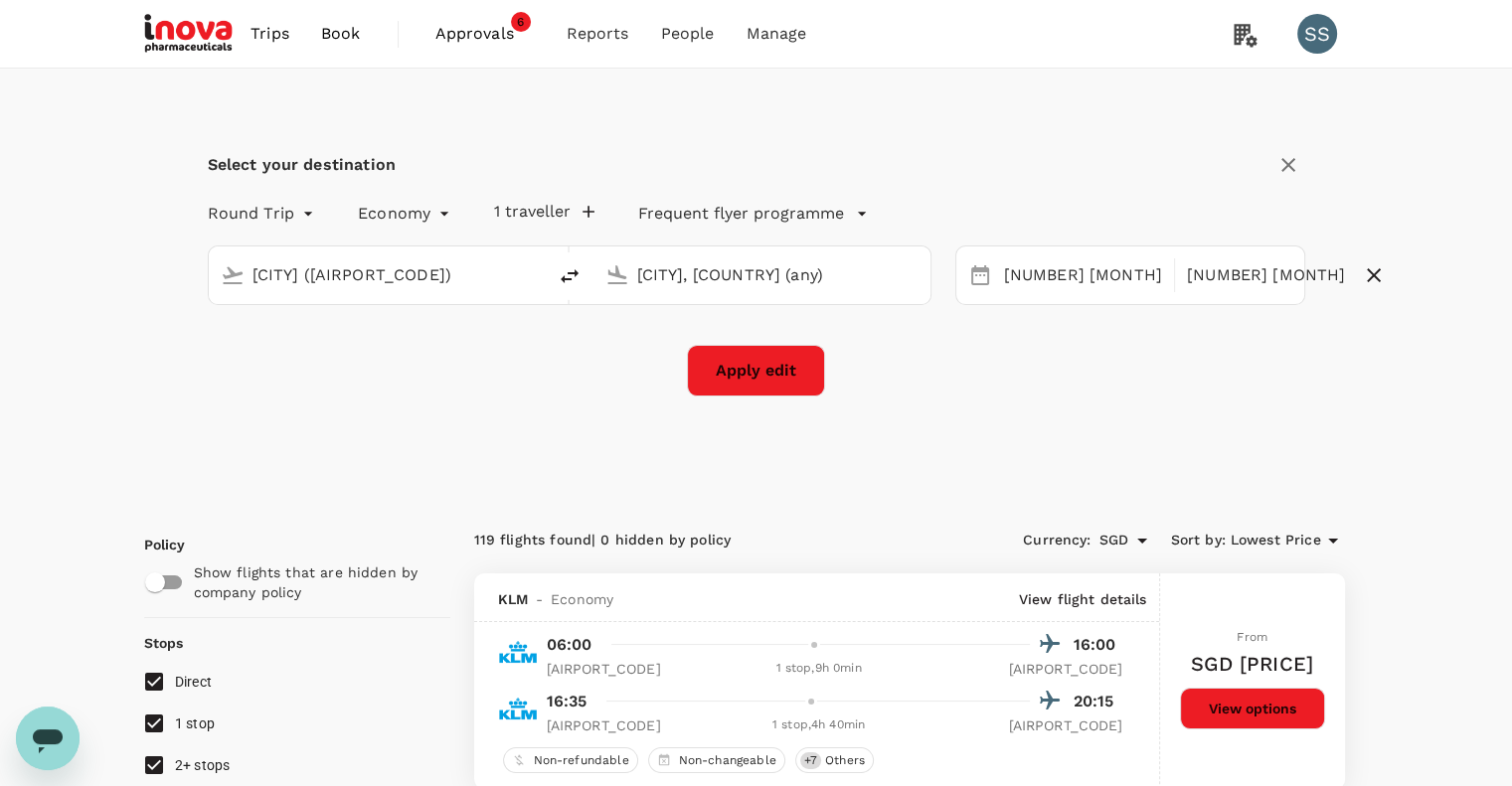 drag, startPoint x: 368, startPoint y: 275, endPoint x: 218, endPoint y: 261, distance: 150.65192 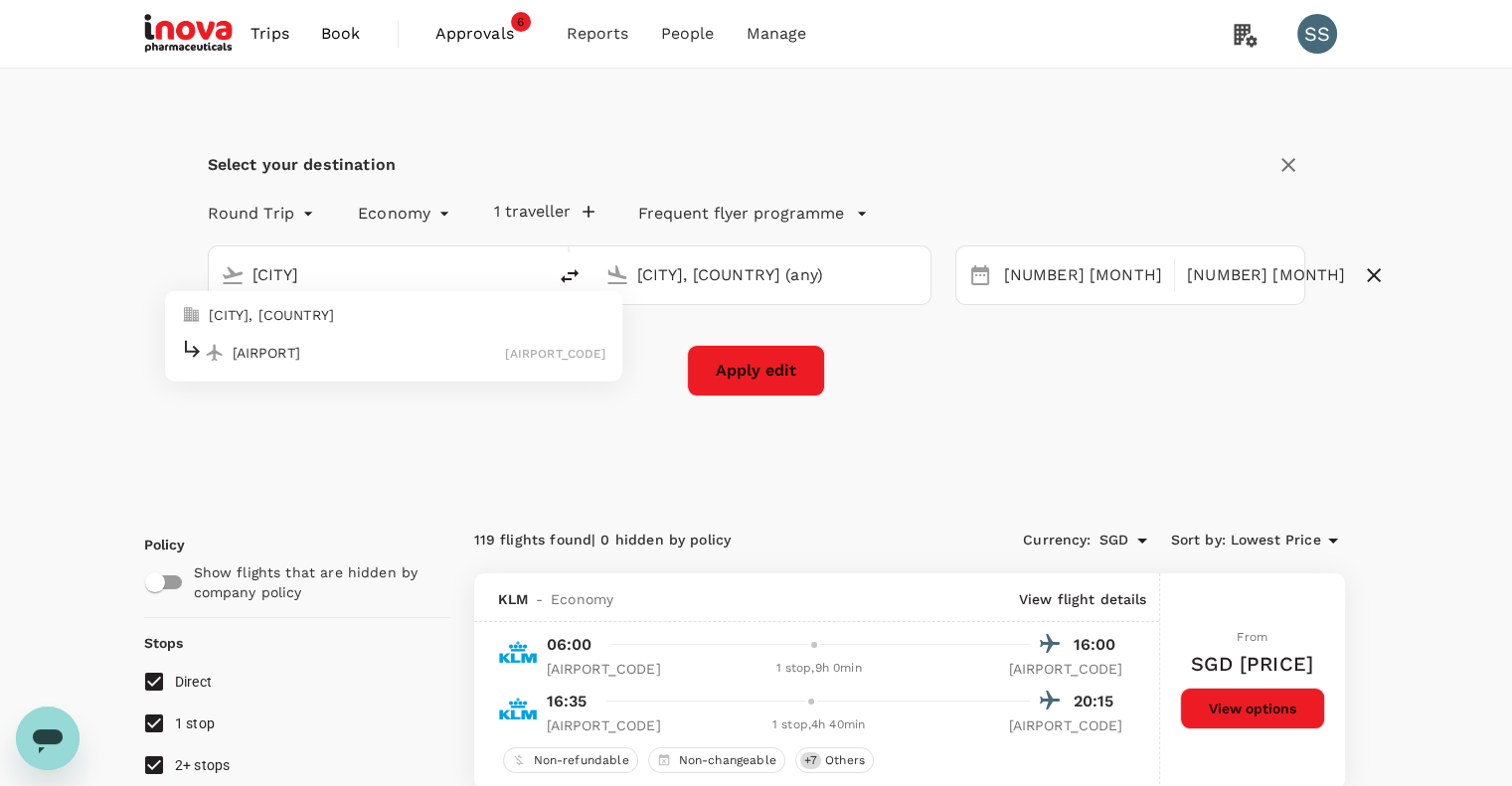 click on "[CITY], [COUNTRY]" at bounding box center [408, 315] 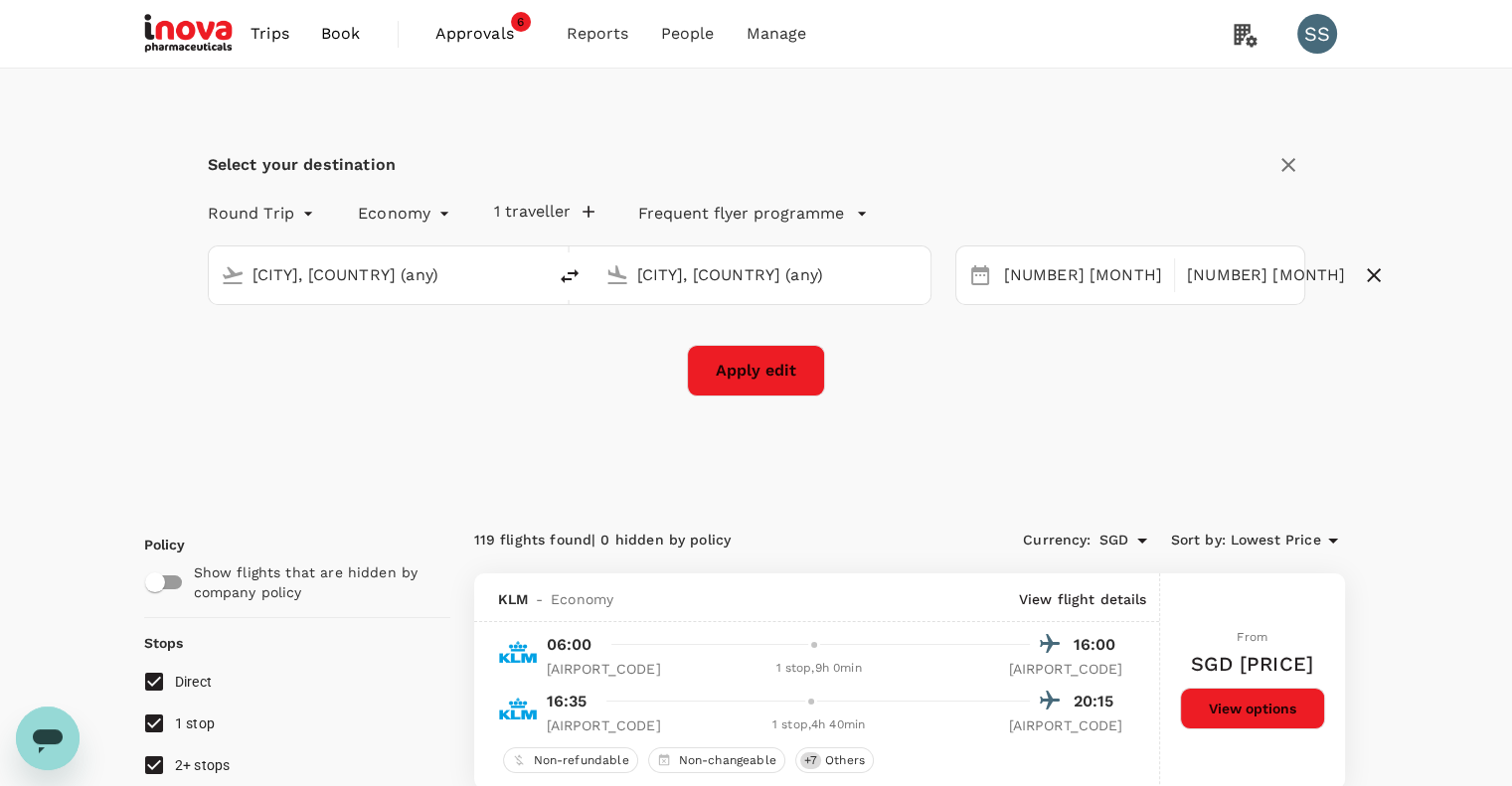 drag, startPoint x: 818, startPoint y: 275, endPoint x: 602, endPoint y: 259, distance: 216.59178 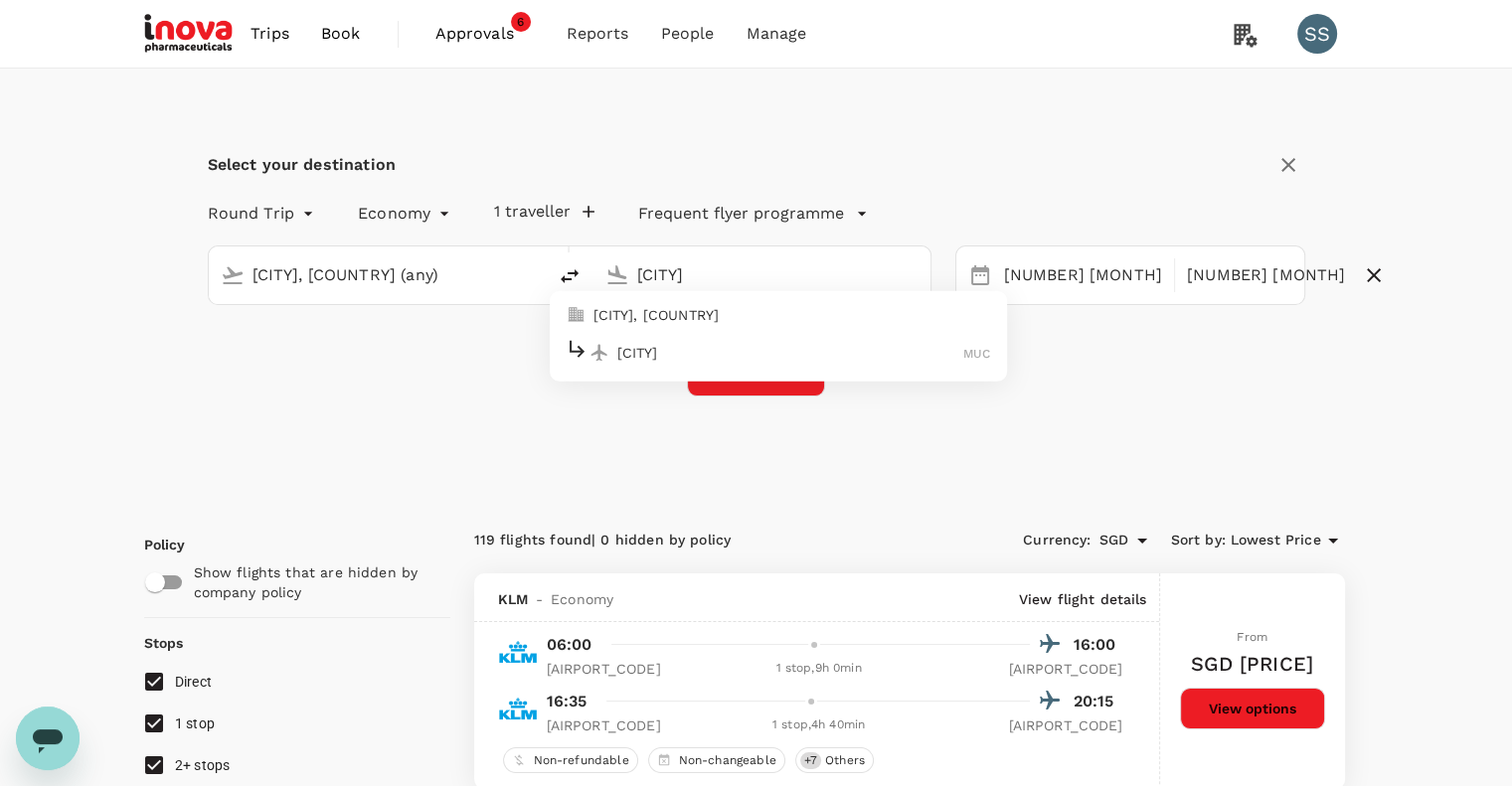 click on "[CITY]" at bounding box center [790, 352] 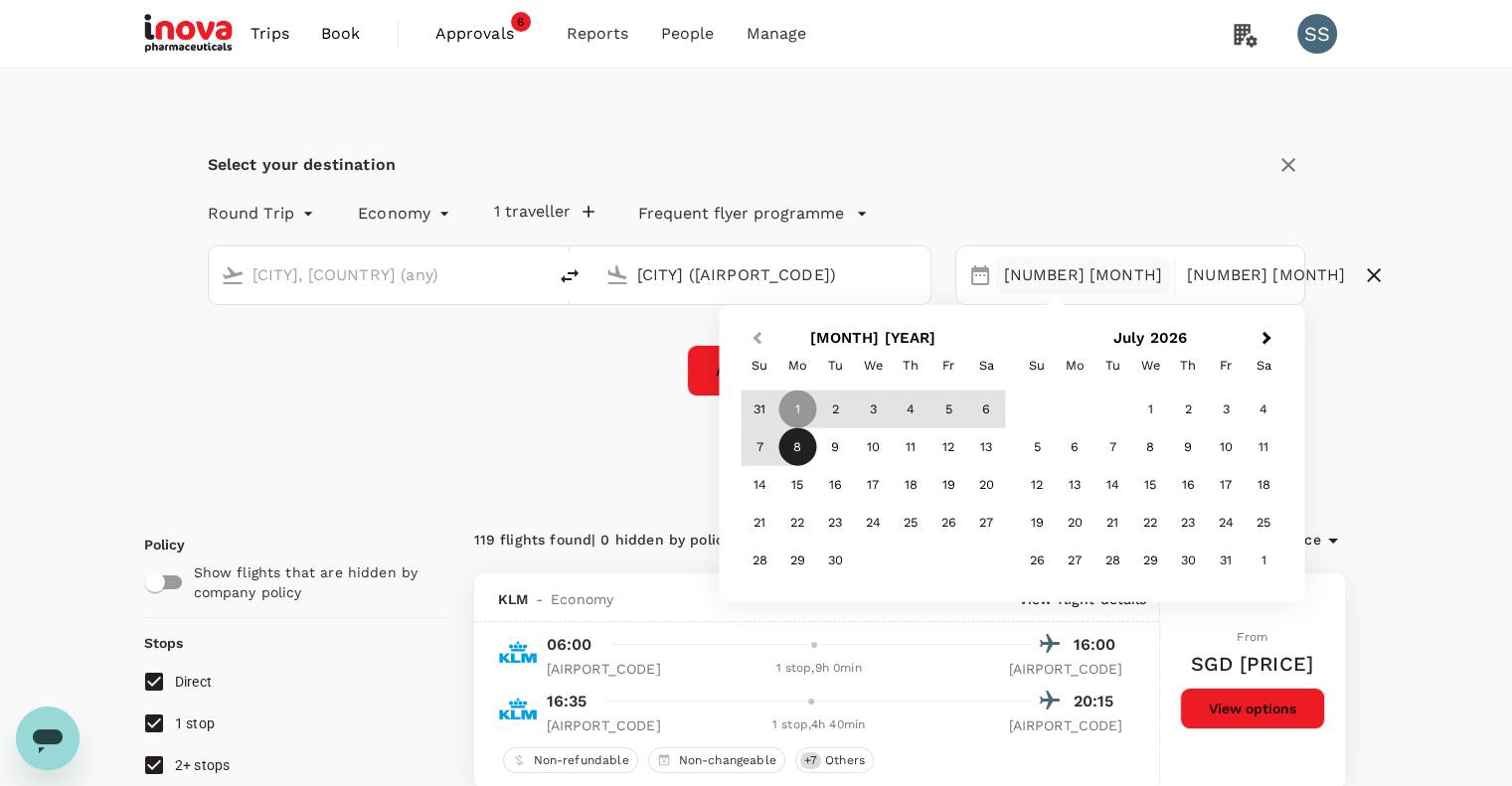 type on "[CITY] ([AIRPORT_CODE])" 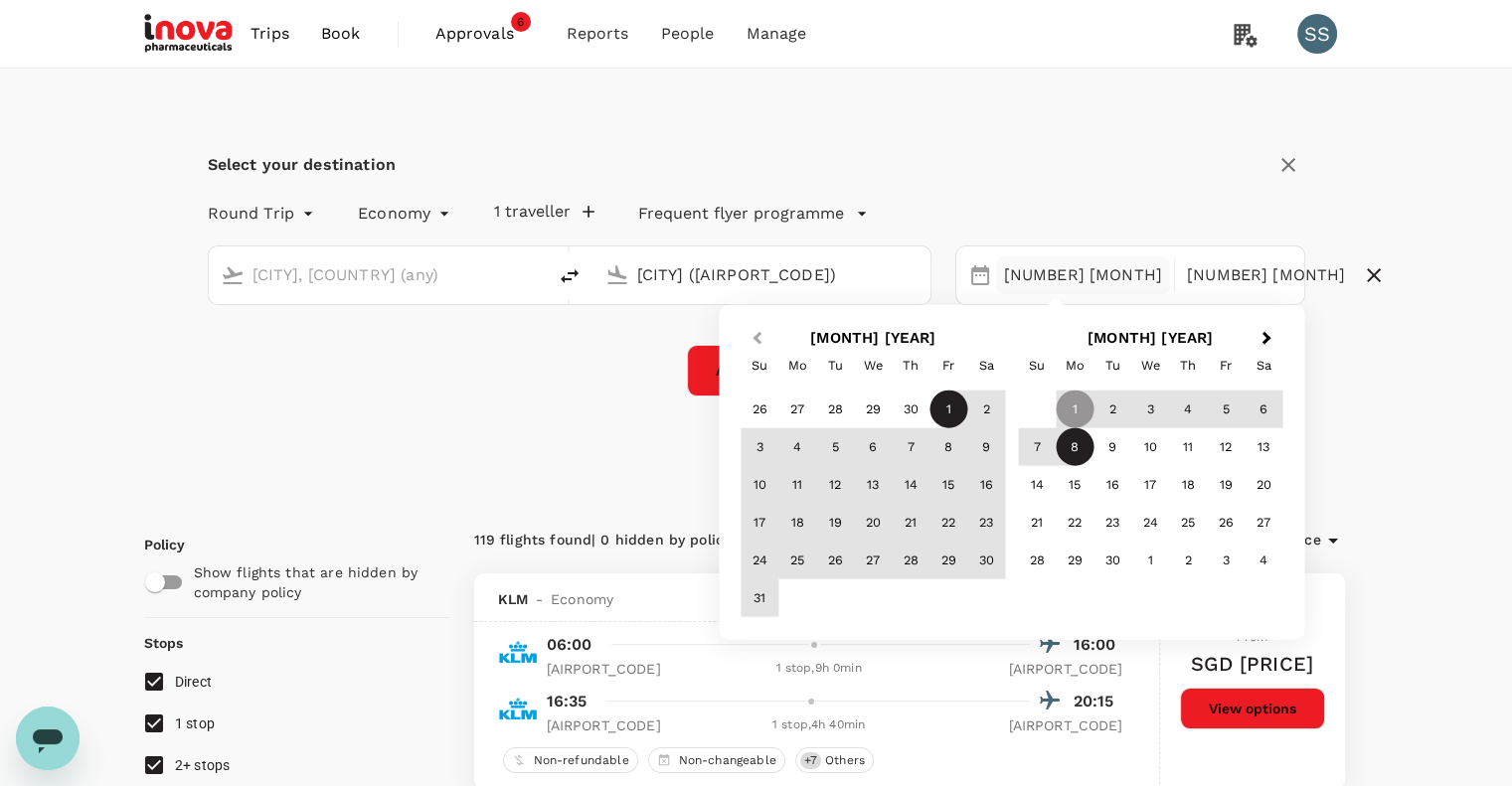 click on "Previous Month" at bounding box center (756, 338) 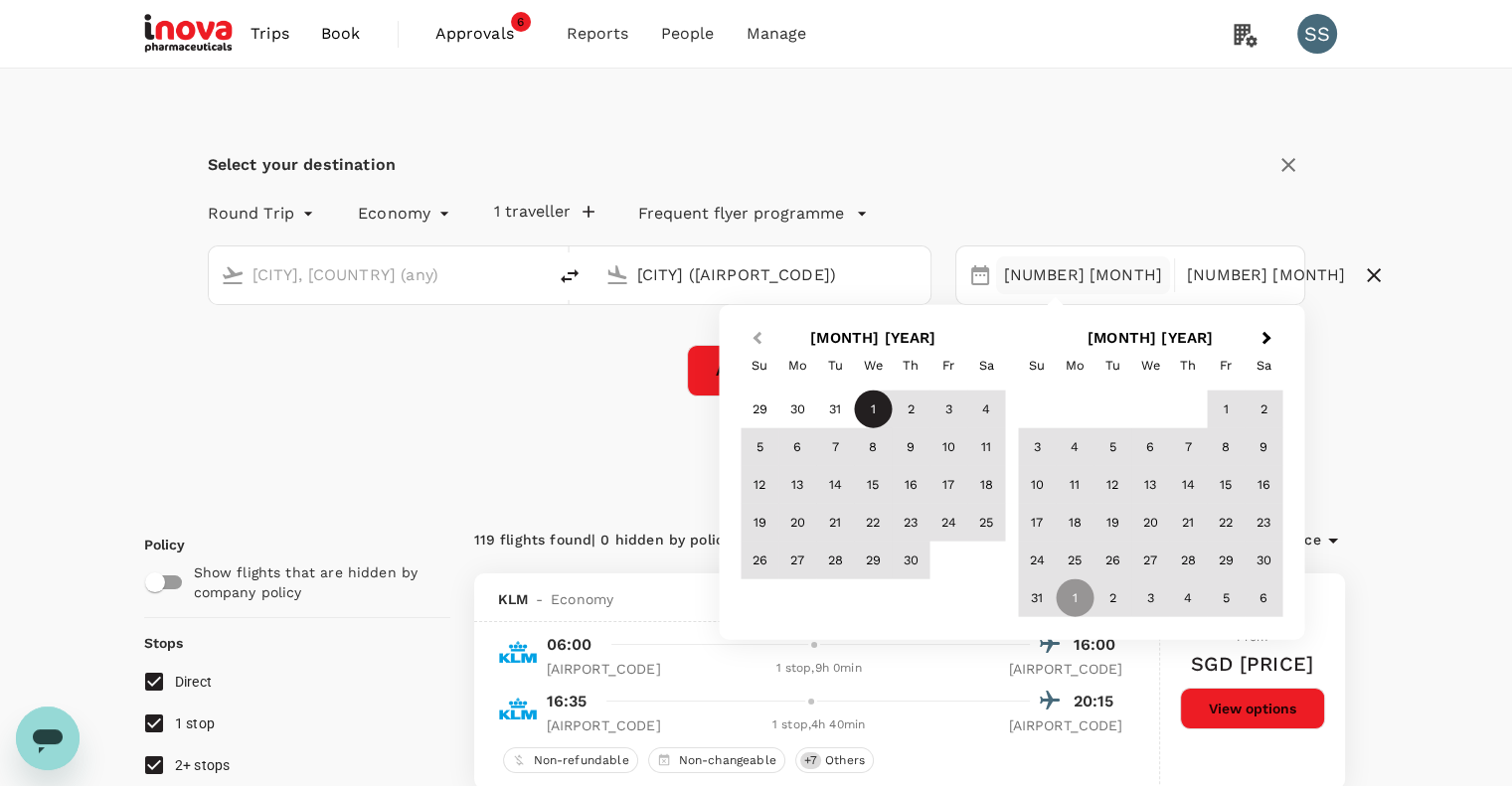 click on "Previous Month" at bounding box center (756, 338) 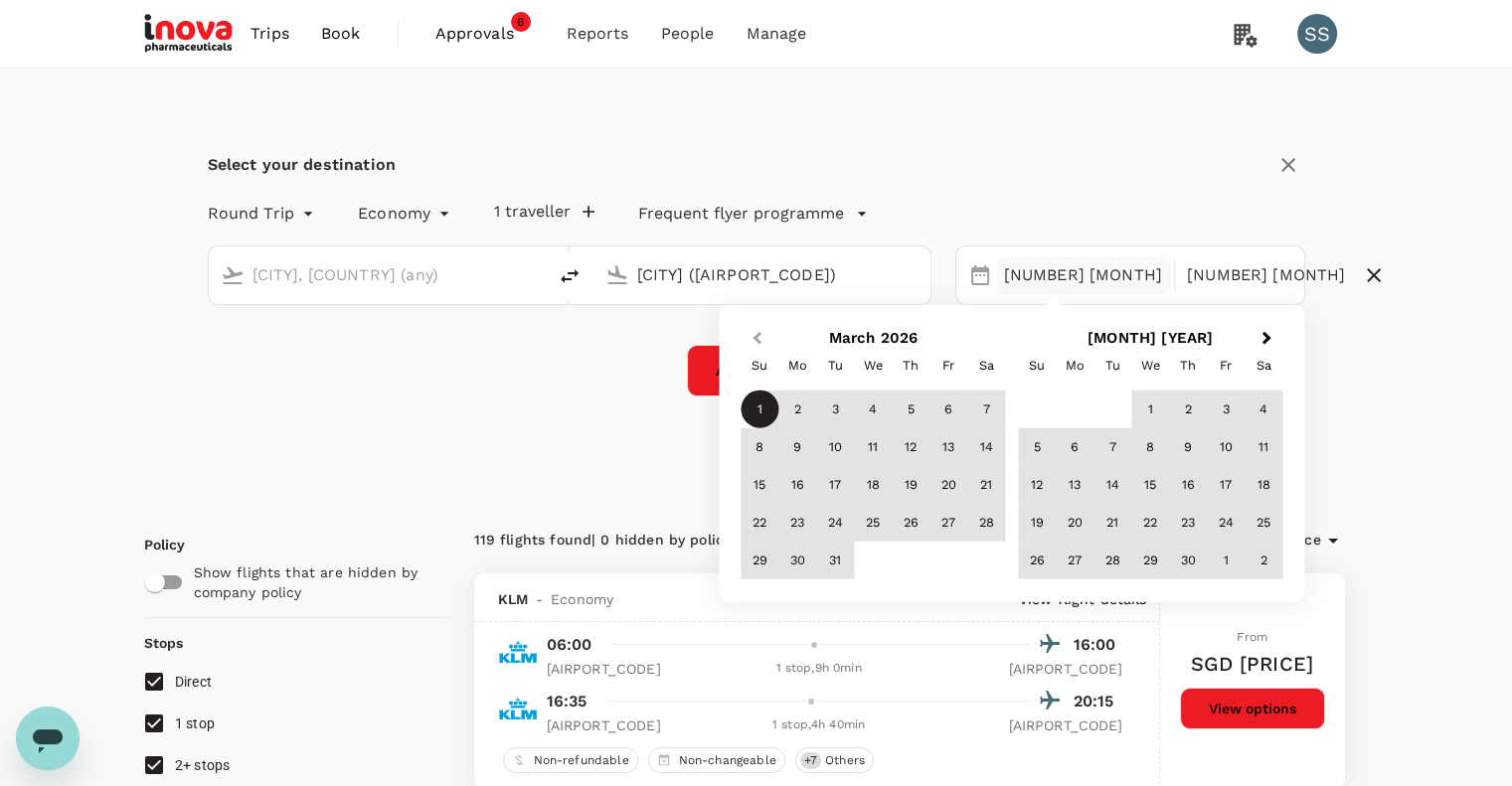 click on "Previous Month" at bounding box center [756, 338] 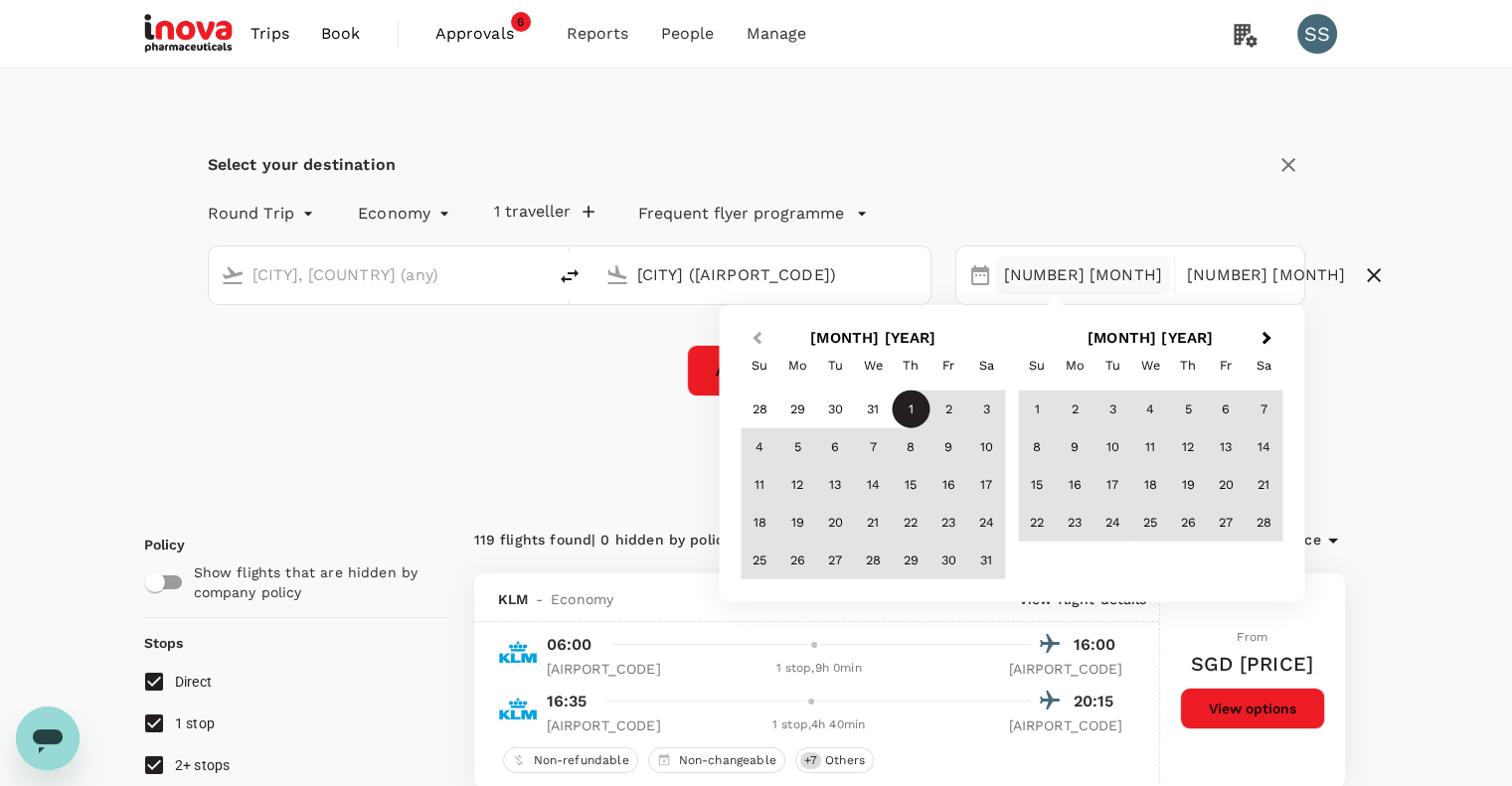 click on "Previous Month" at bounding box center [756, 338] 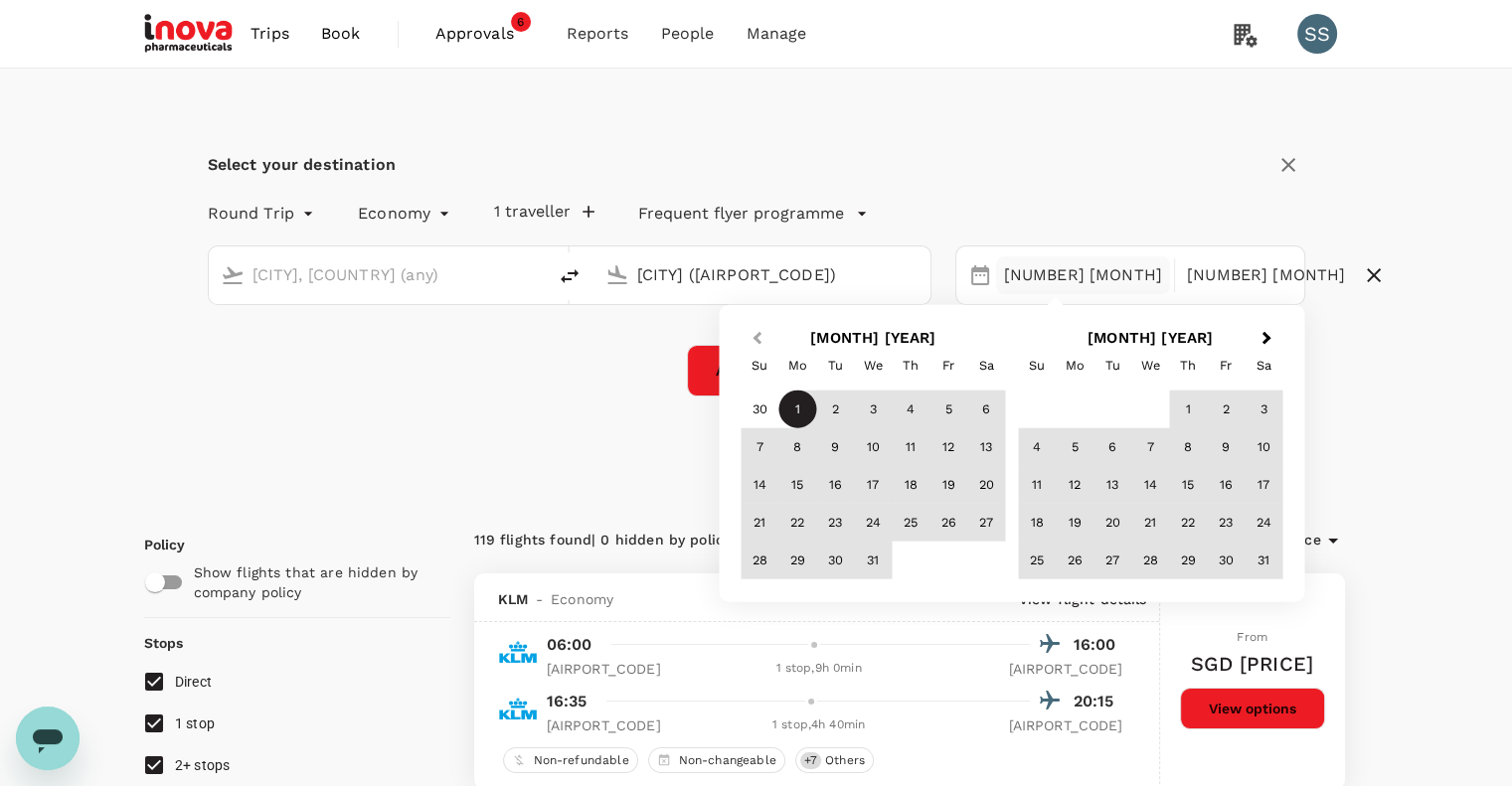 click on "Previous Month" at bounding box center [756, 338] 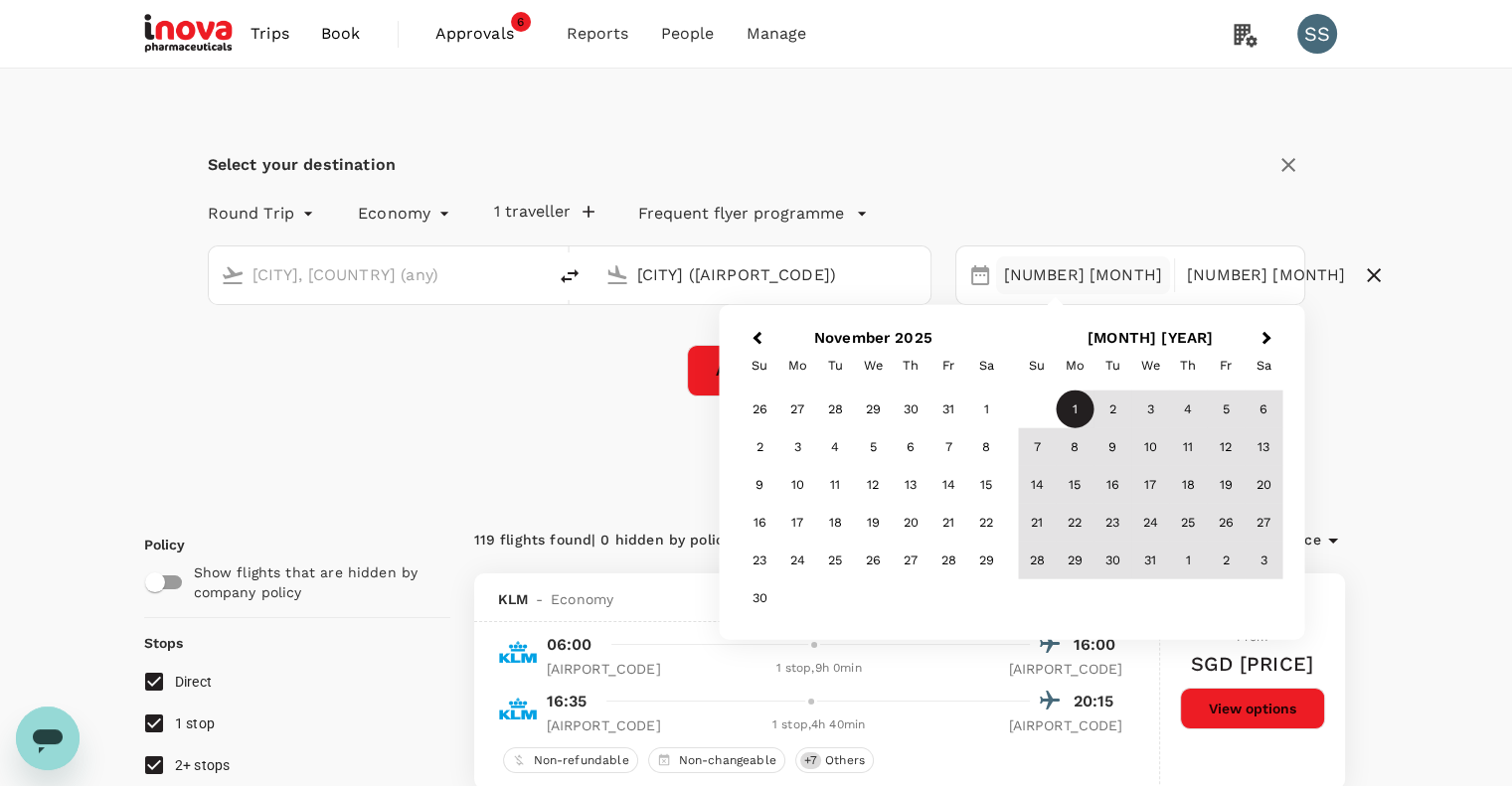 click on "1" at bounding box center (1075, 409) 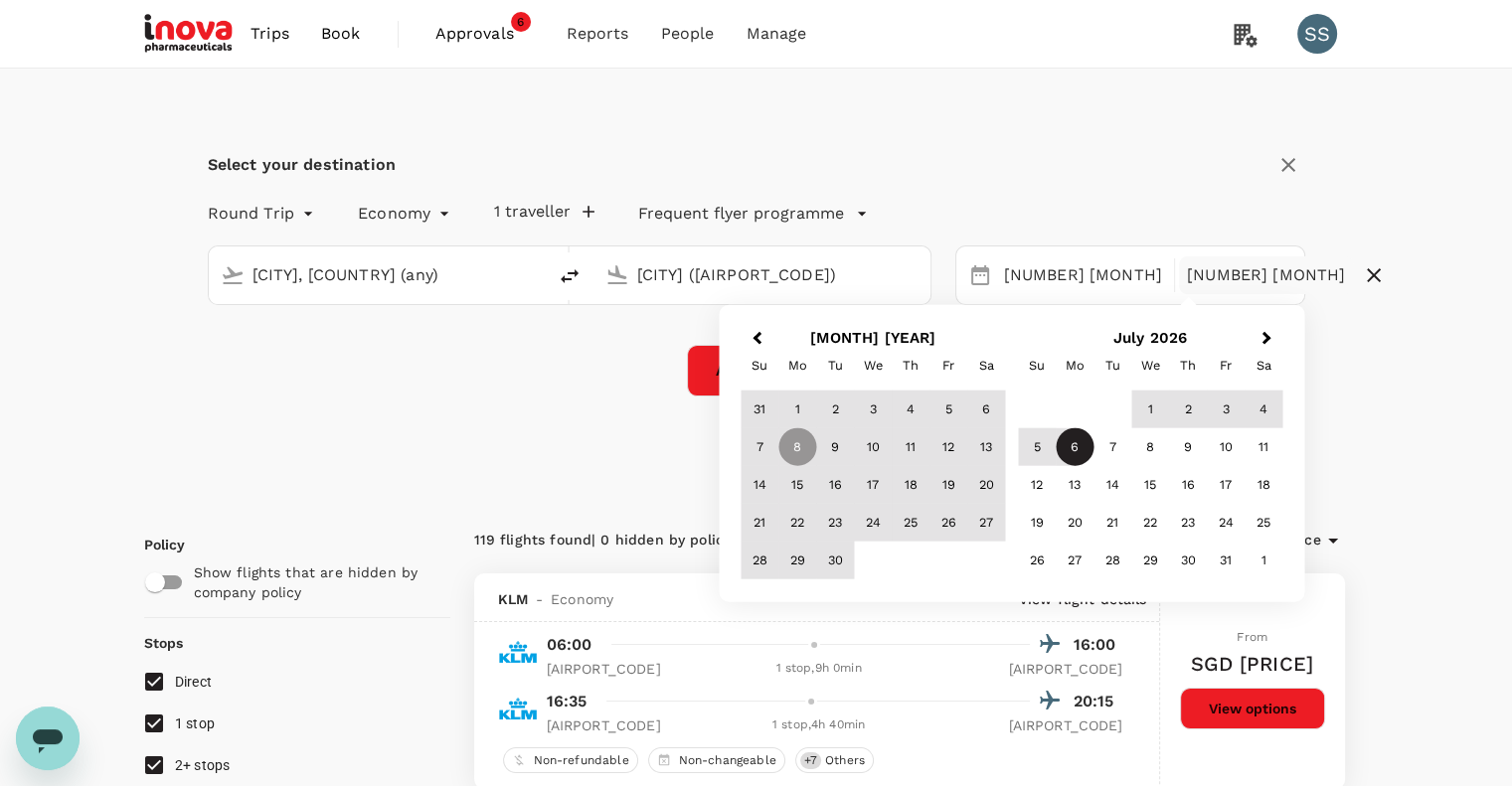click on "6" at bounding box center [1075, 447] 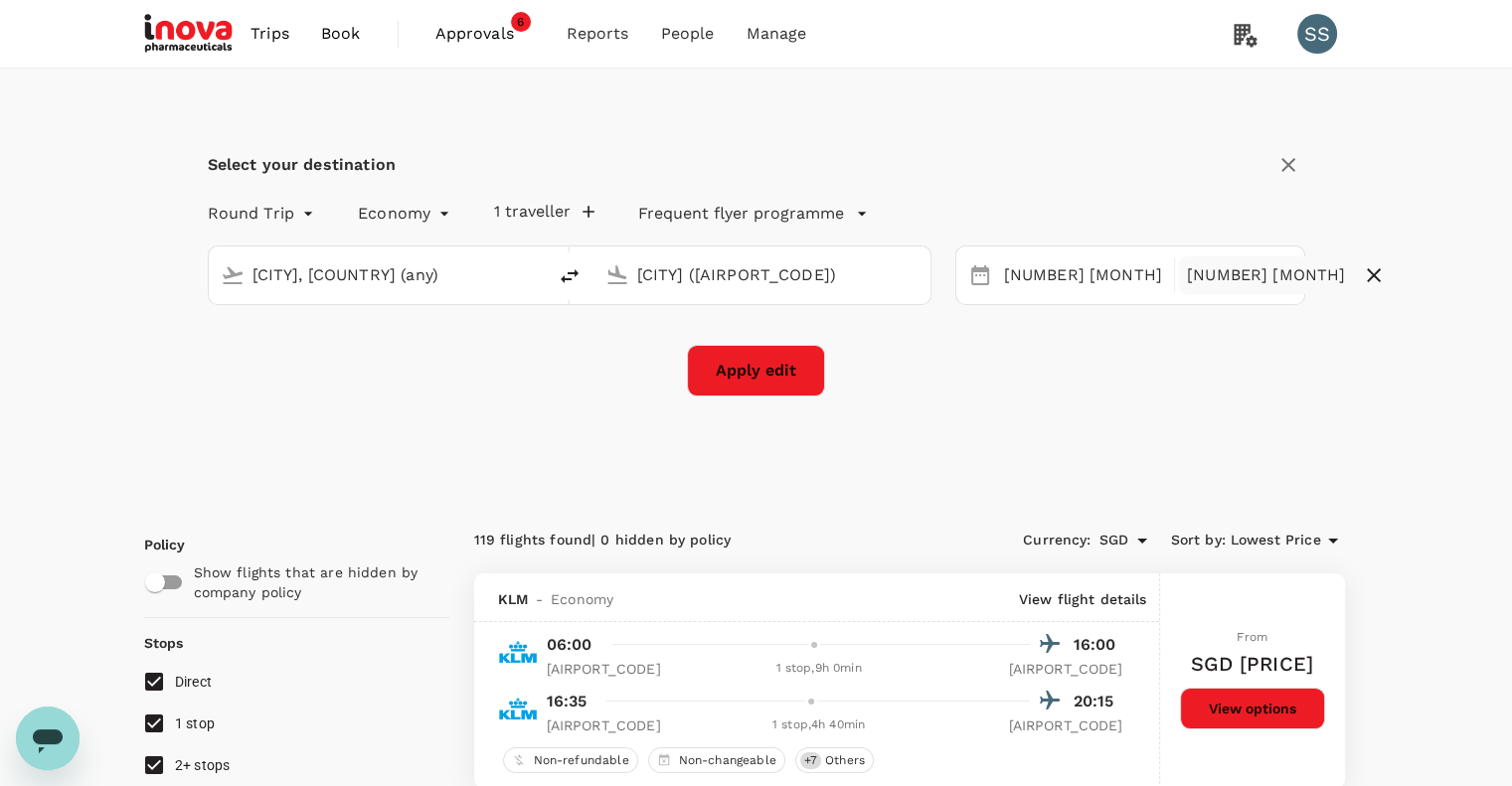 click on "[NUMBER] [MONTH]" at bounding box center (1265, 275) 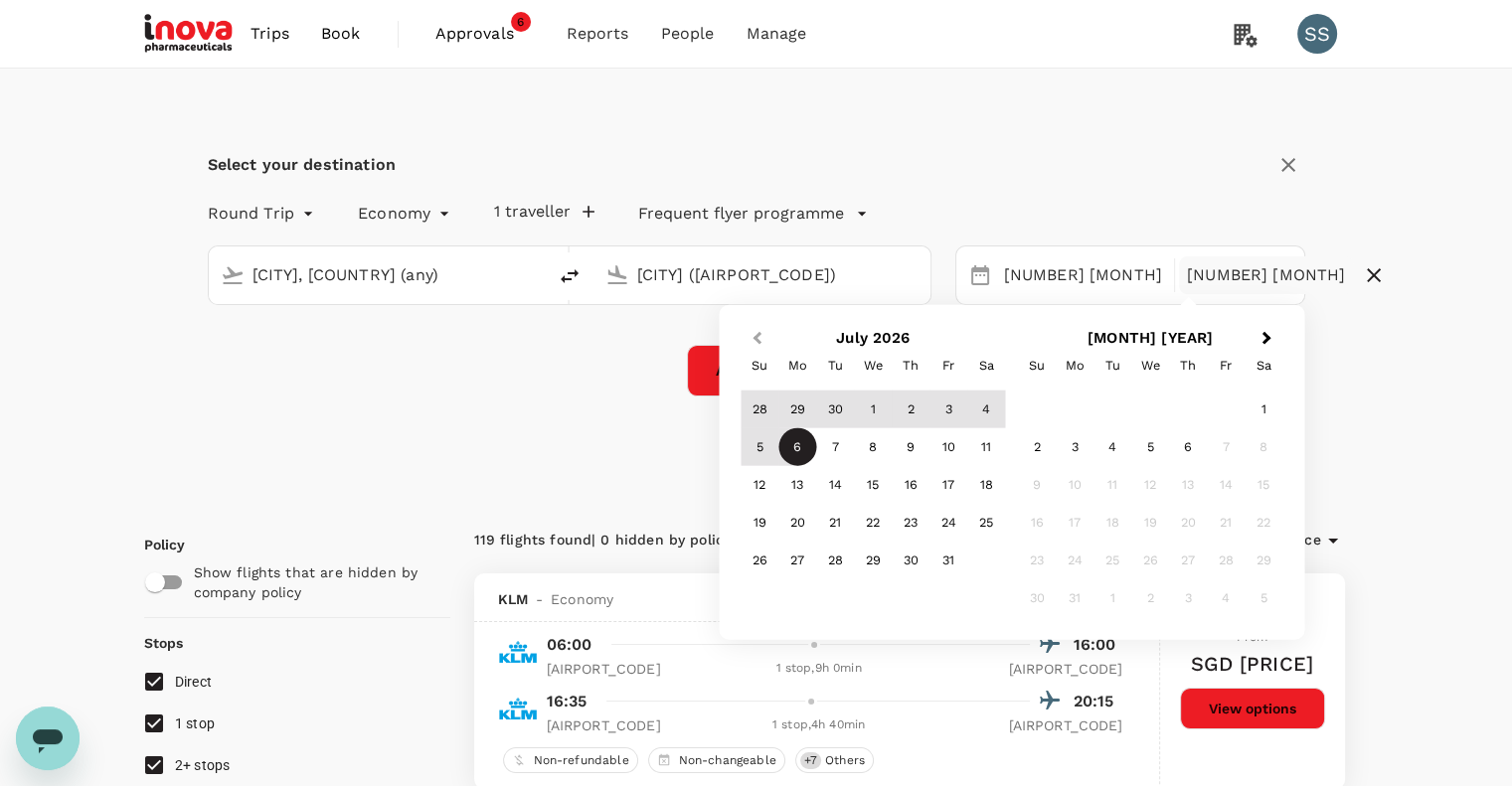 click on "Previous Month" at bounding box center (755, 340) 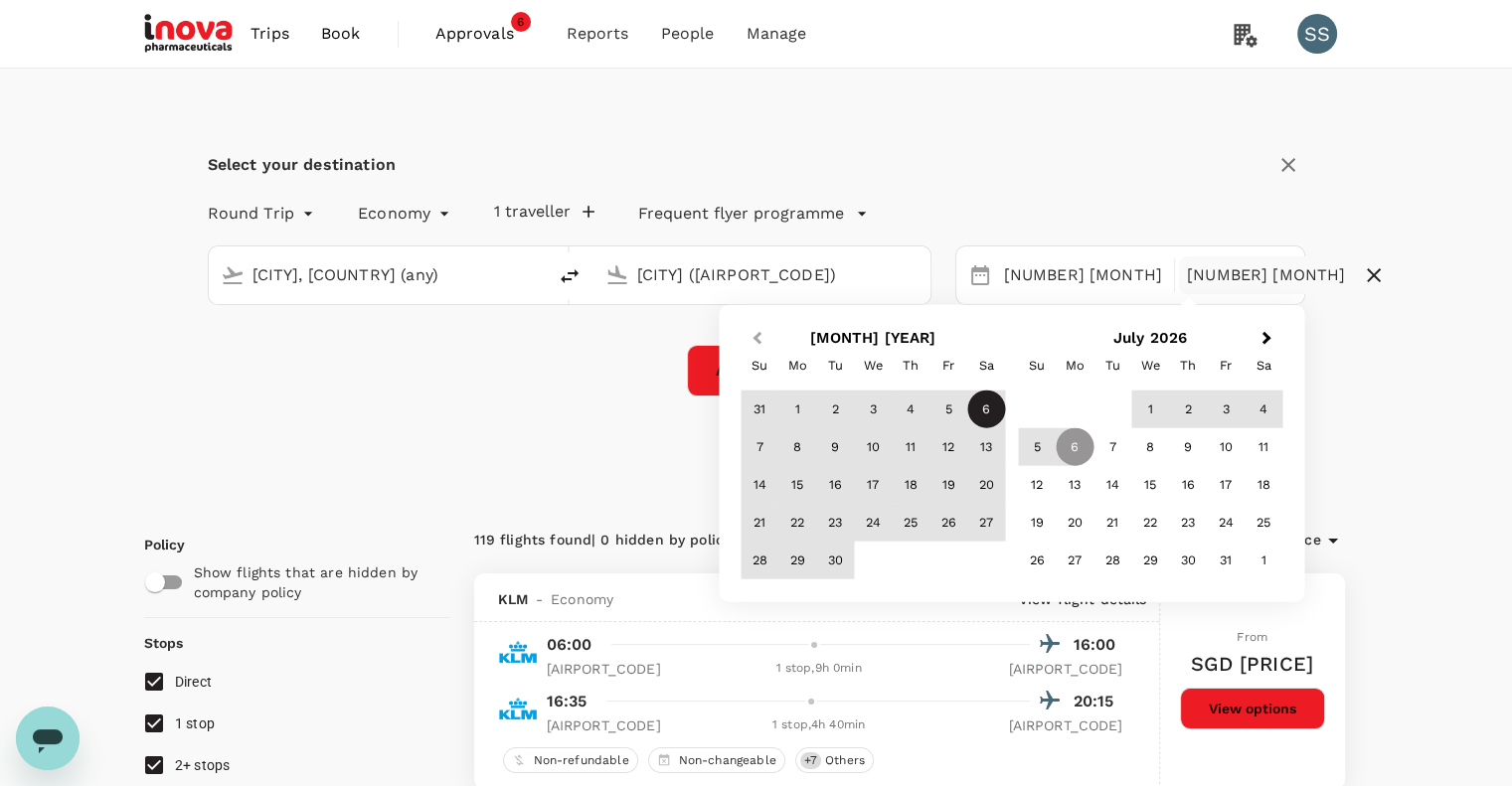 click on "Previous Month" at bounding box center (755, 340) 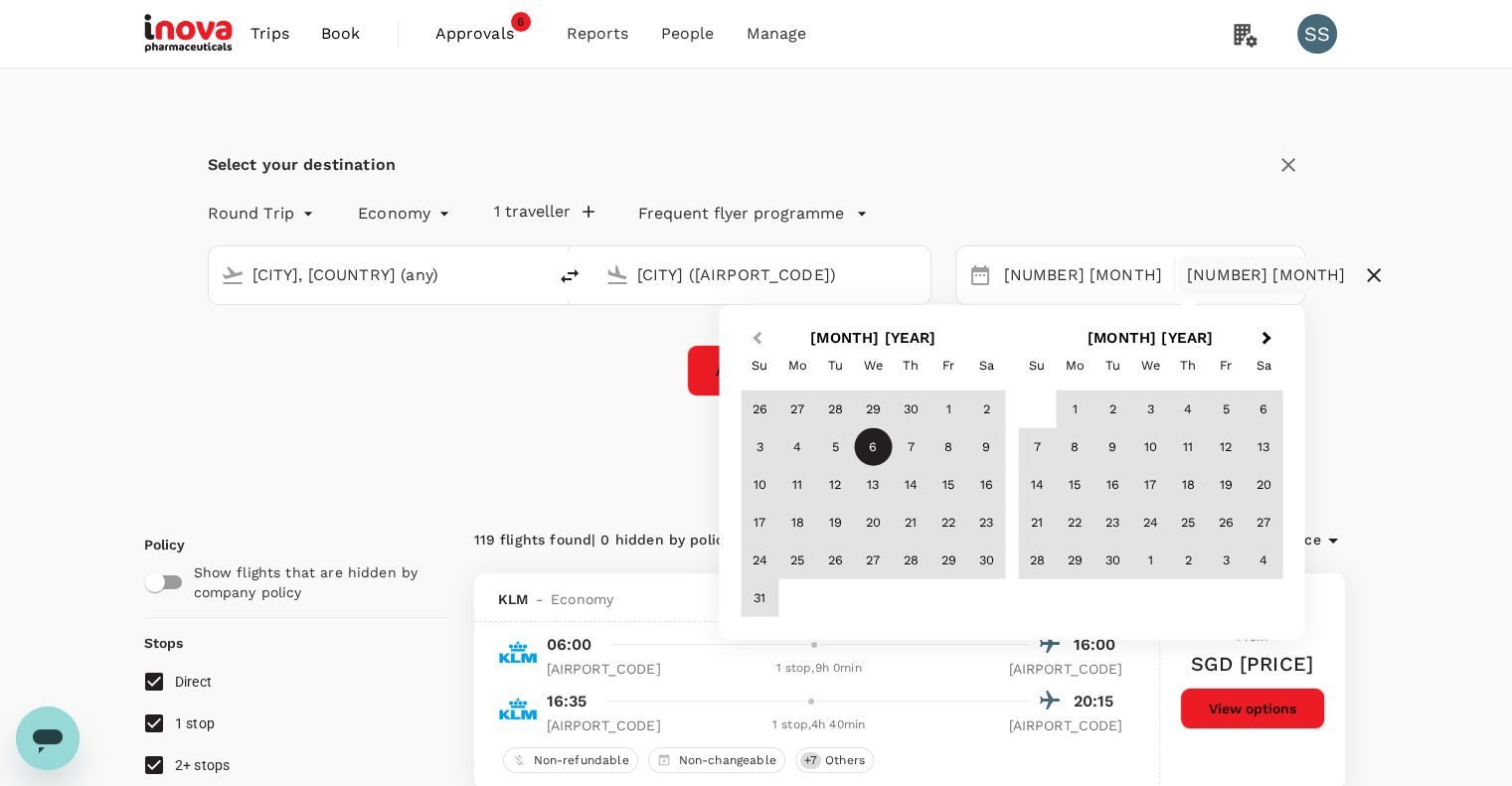 click on "Previous Month" at bounding box center (755, 340) 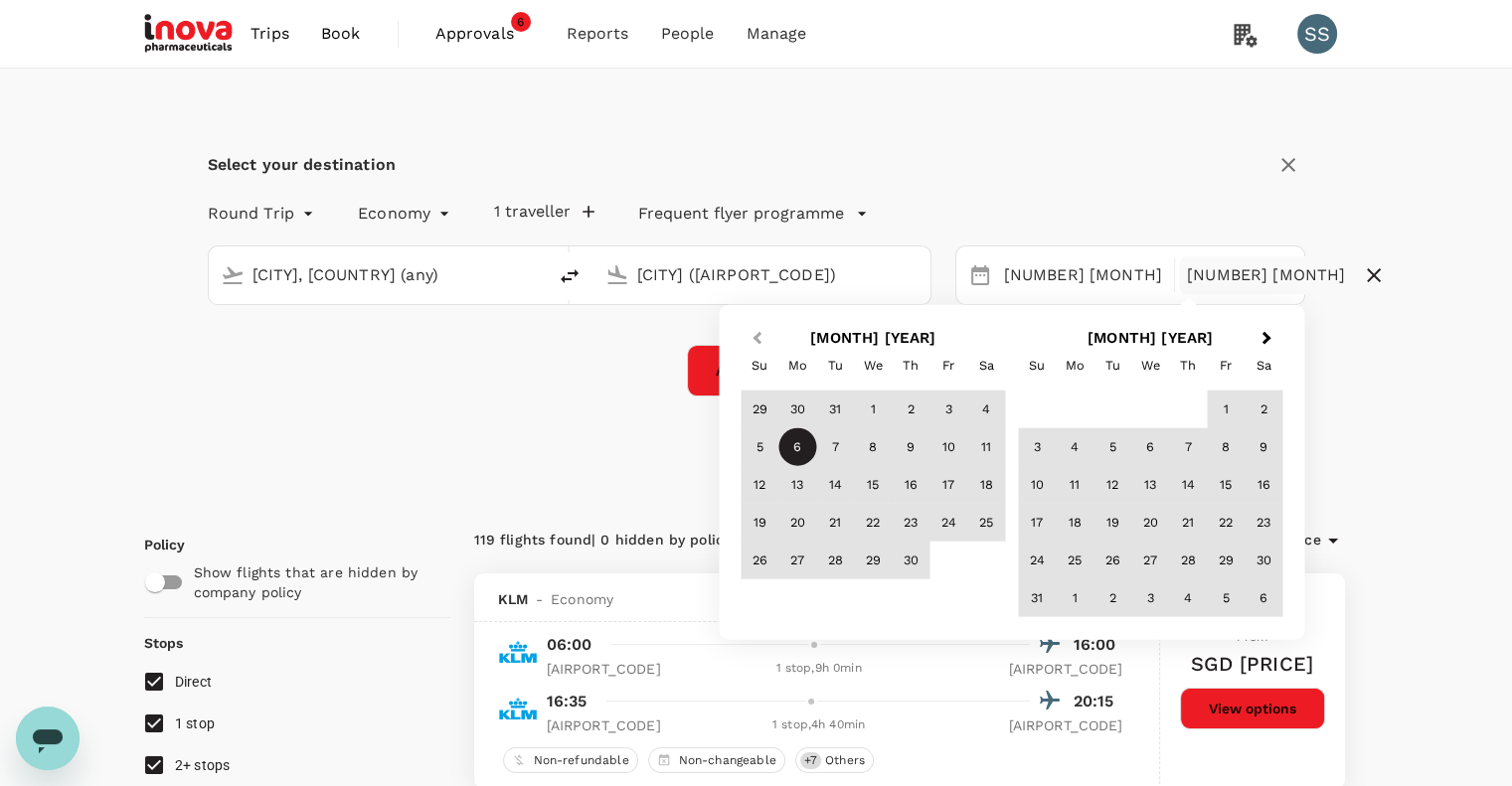 click on "Previous Month" at bounding box center [755, 340] 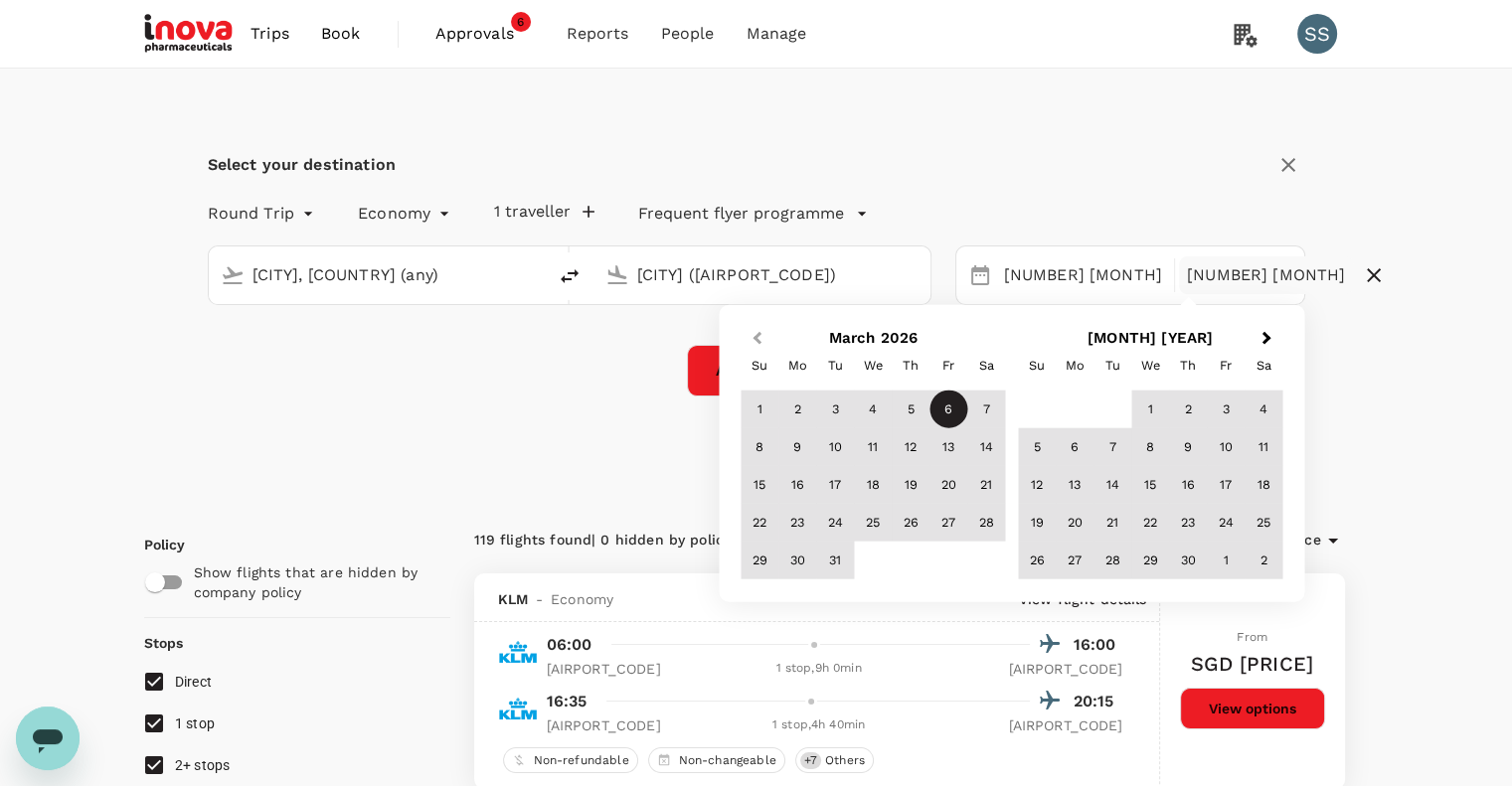 click on "Previous Month" at bounding box center (755, 340) 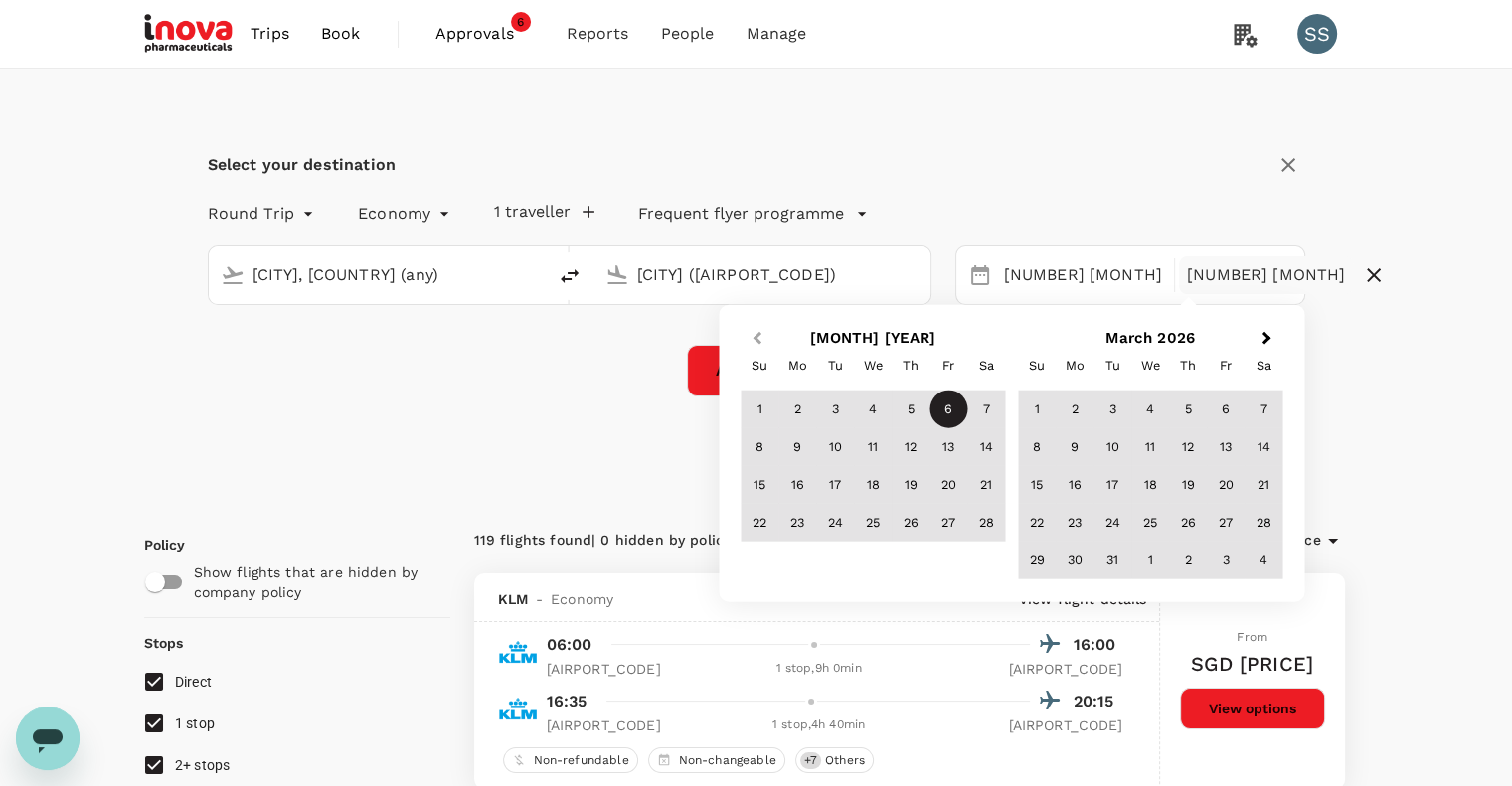 click on "Previous Month" at bounding box center [755, 340] 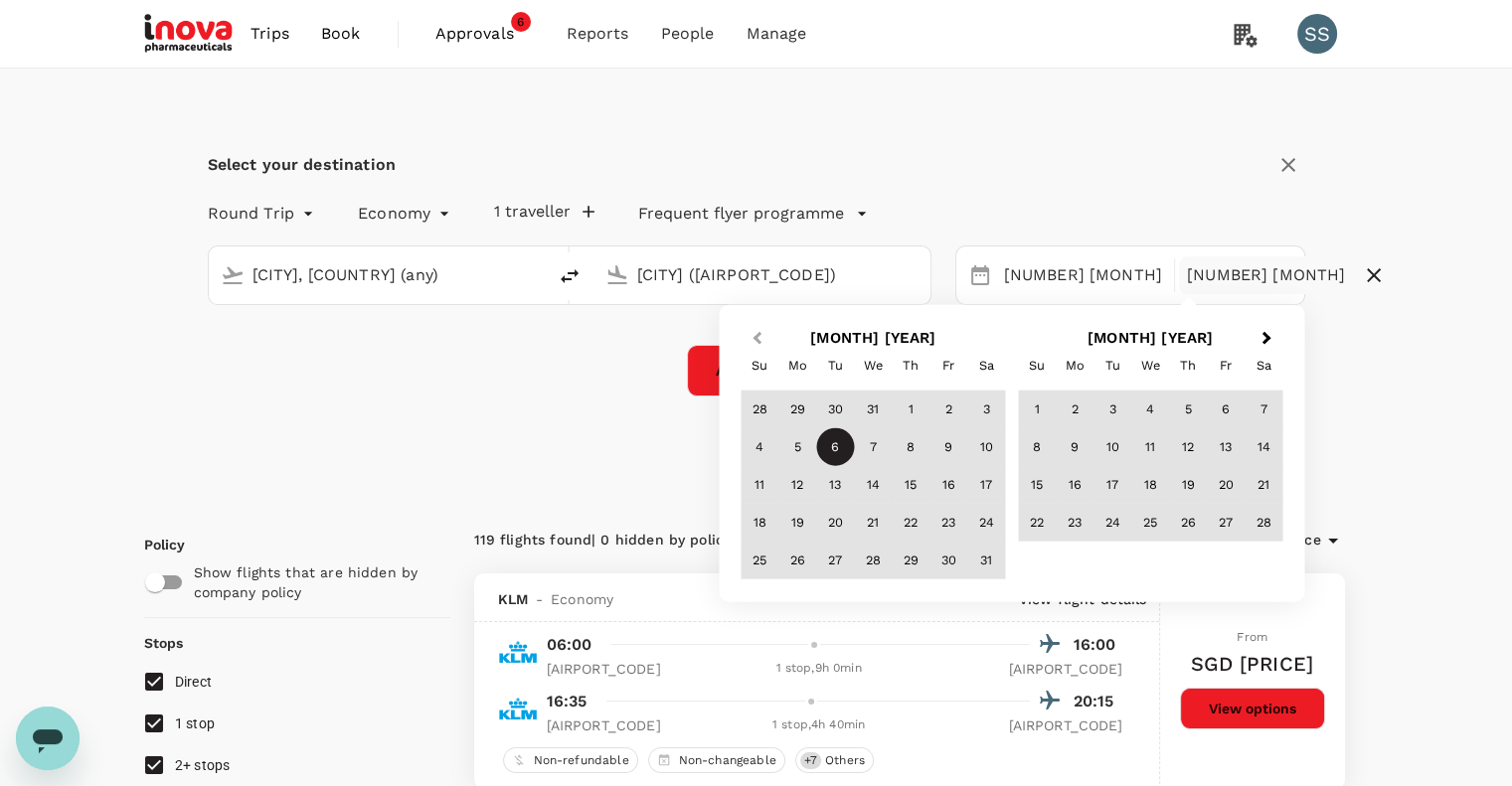 click on "Previous Month" at bounding box center (755, 340) 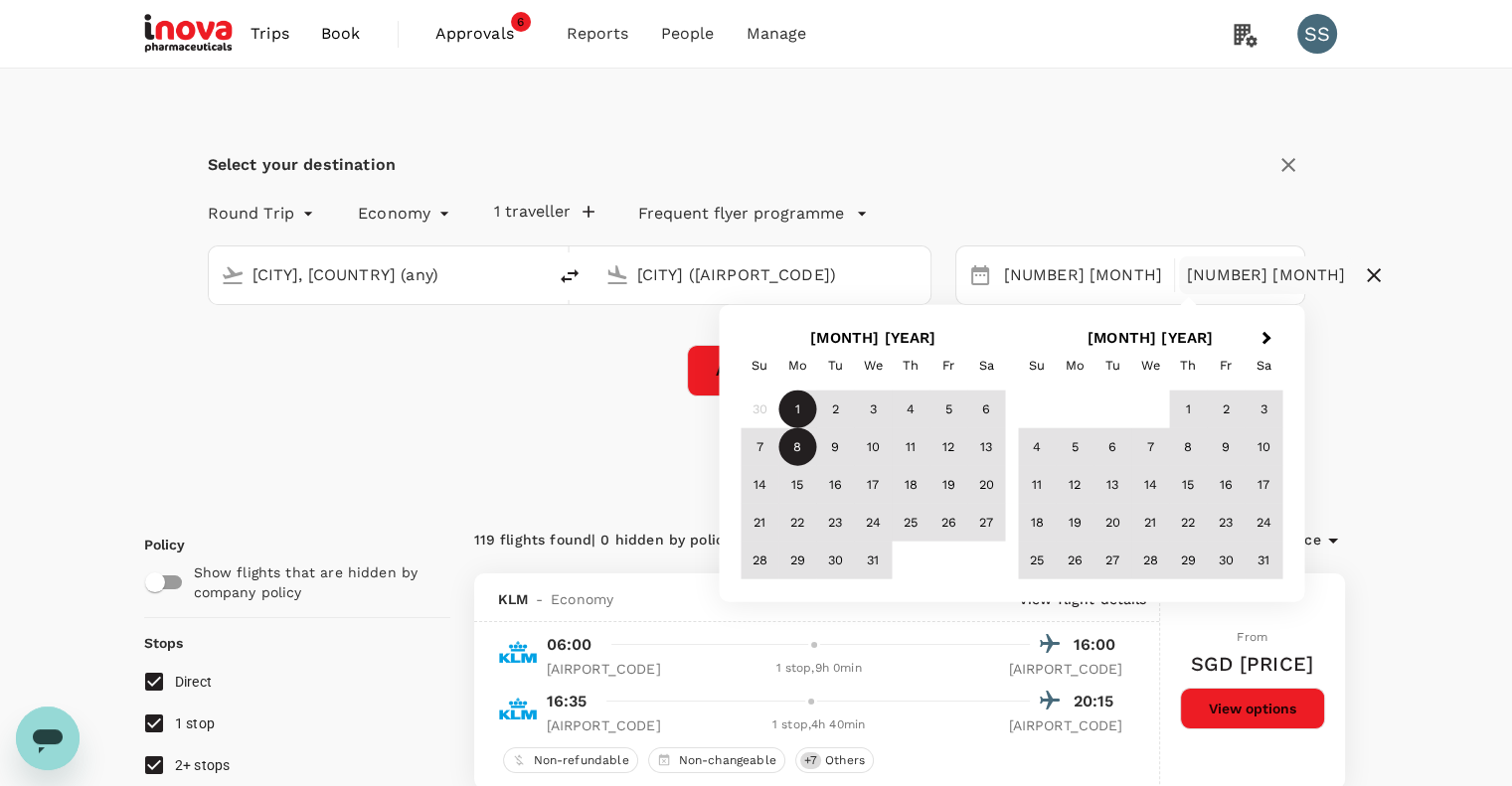 click on "8" at bounding box center (797, 447) 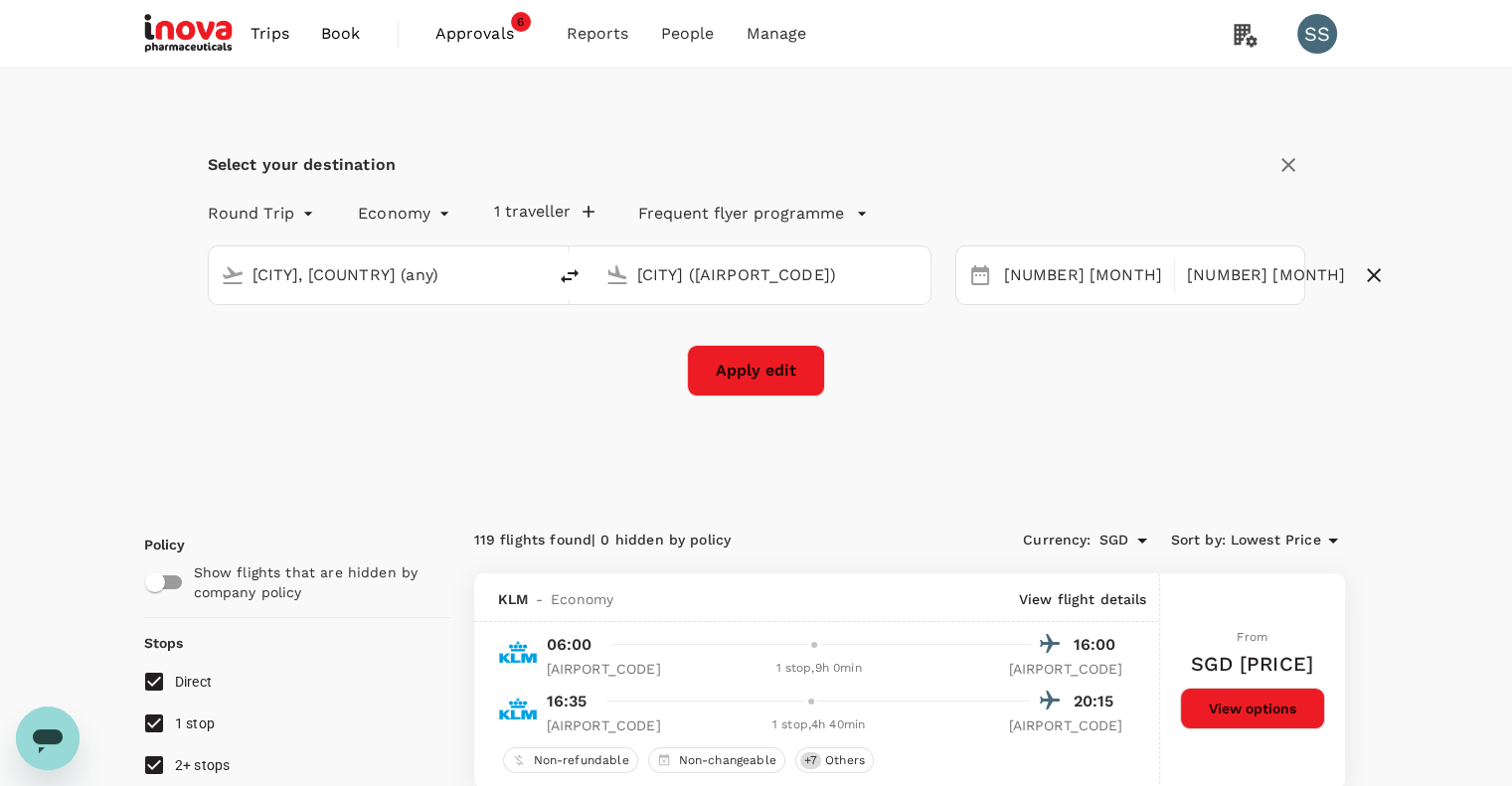 click on "Apply edit" at bounding box center [756, 371] 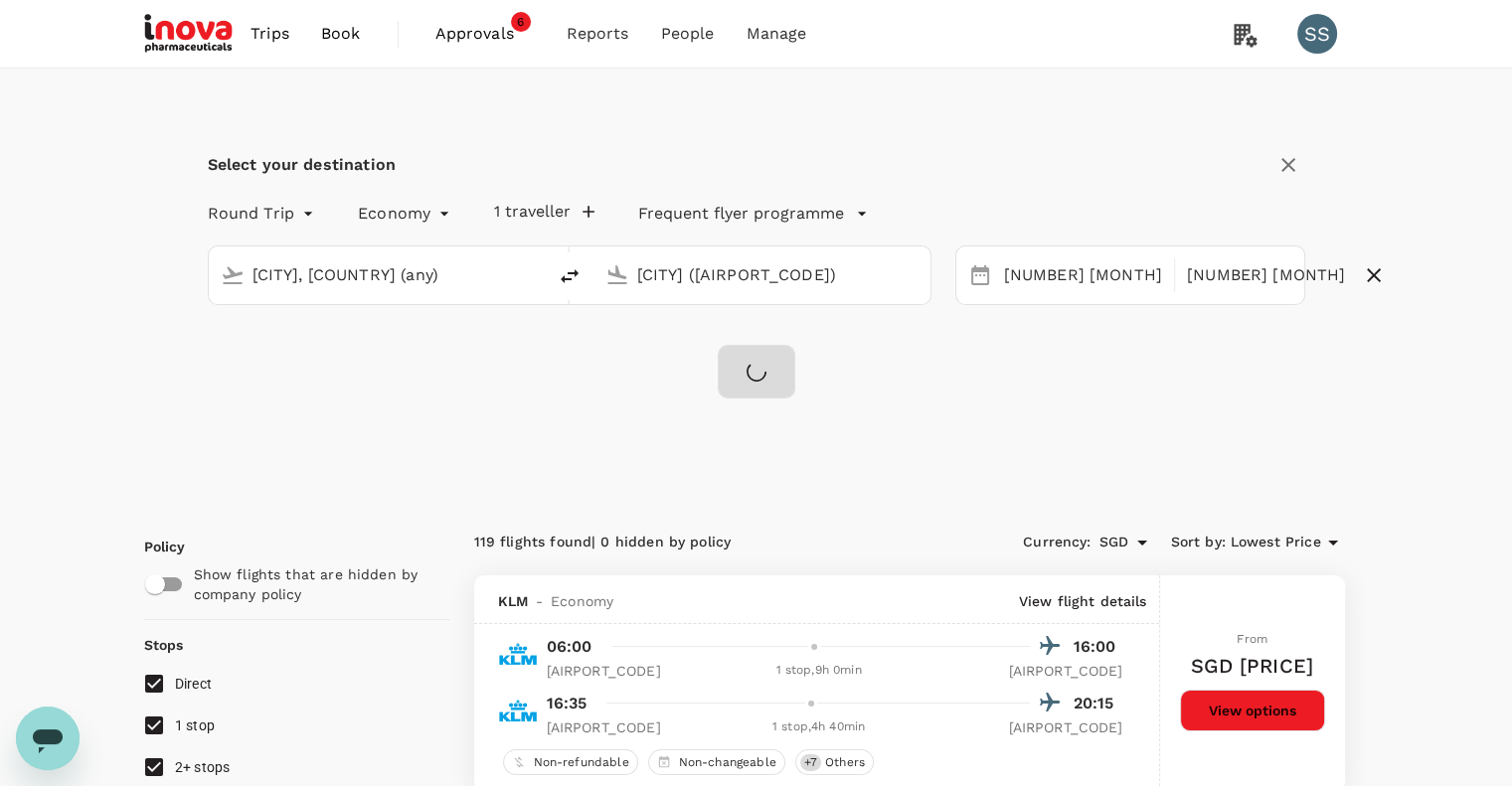 checkbox on "false" 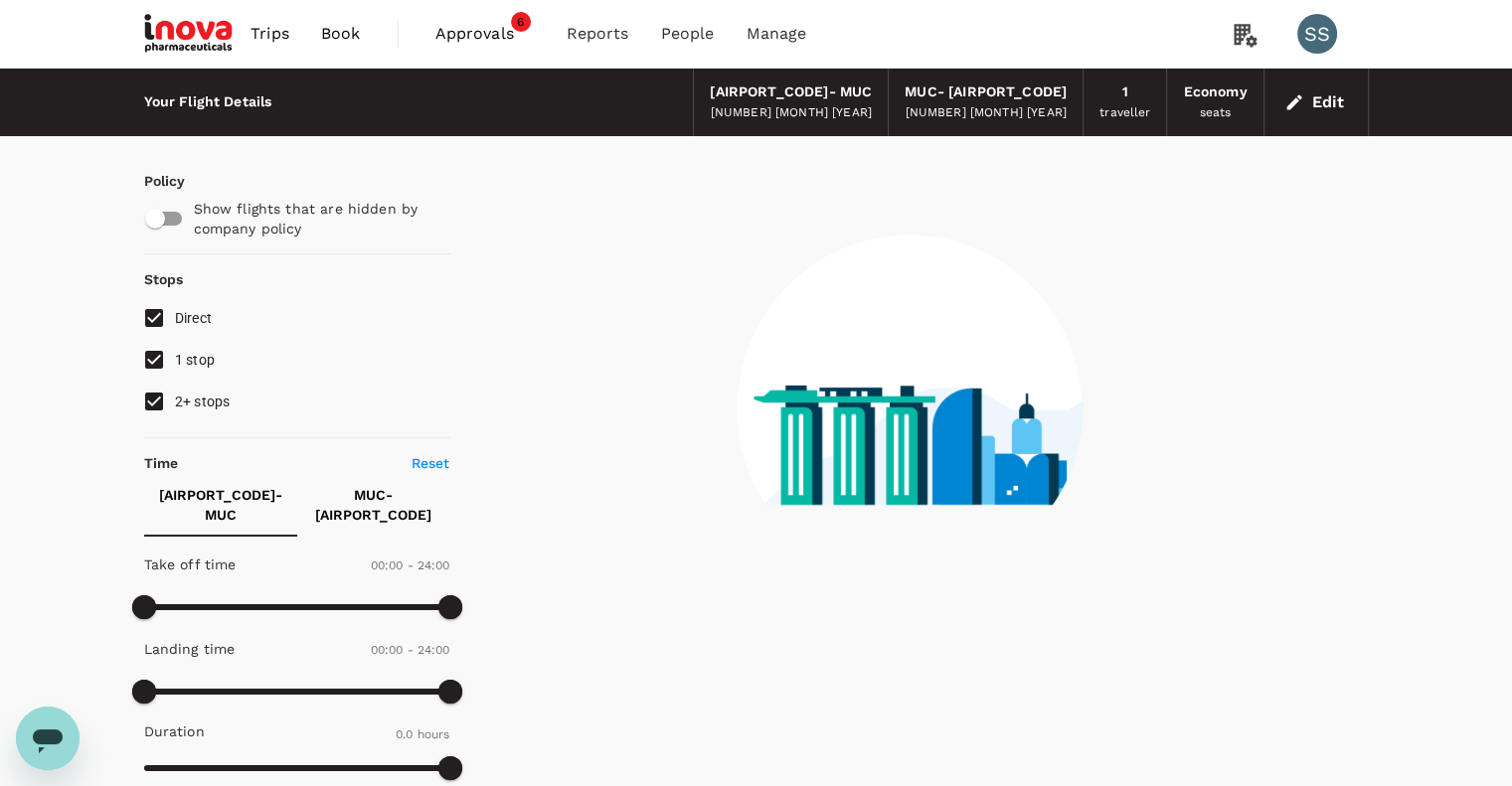 type on "[NUMBER]" 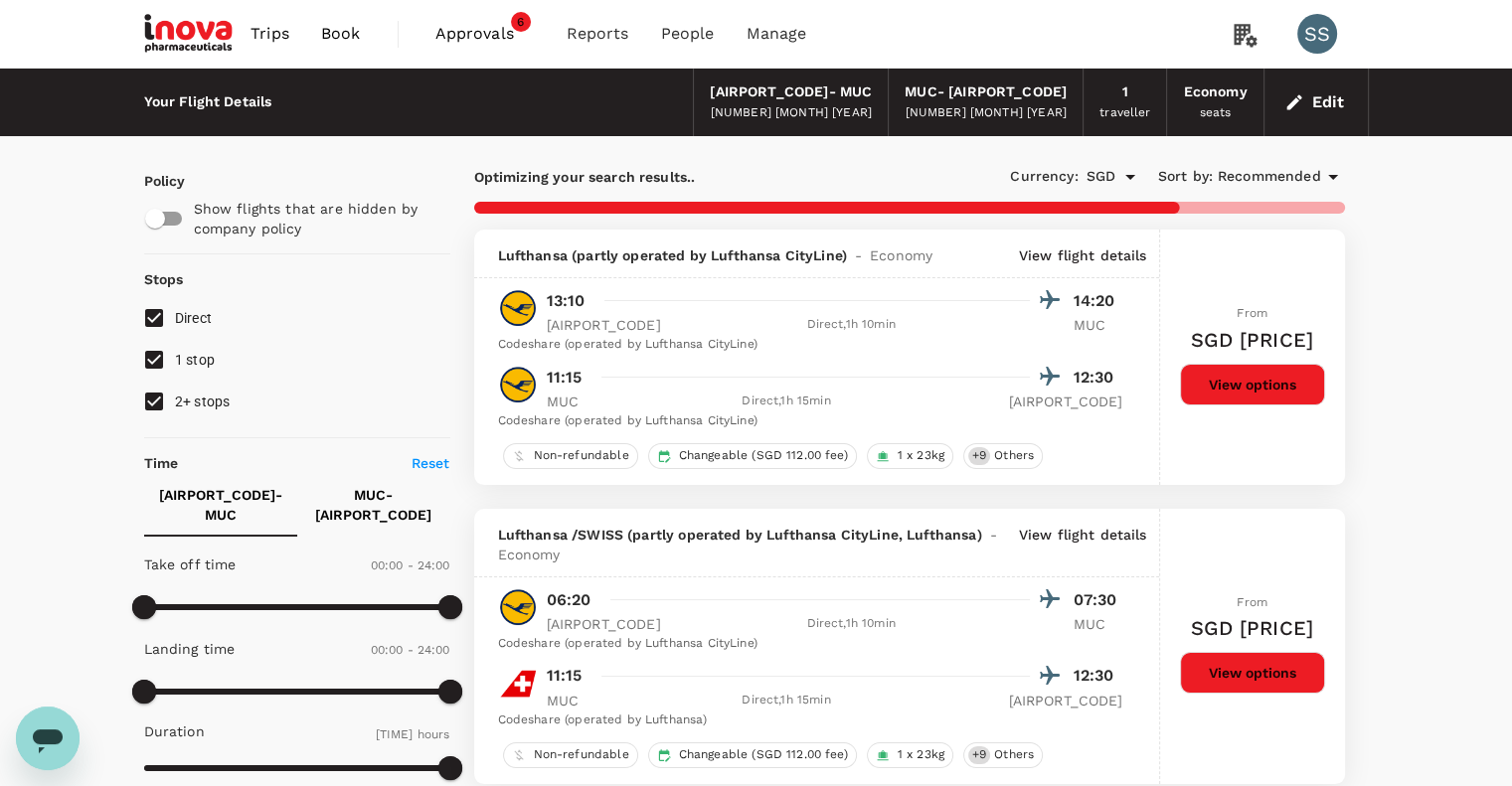 click on "Recommended" at bounding box center (1269, 177) 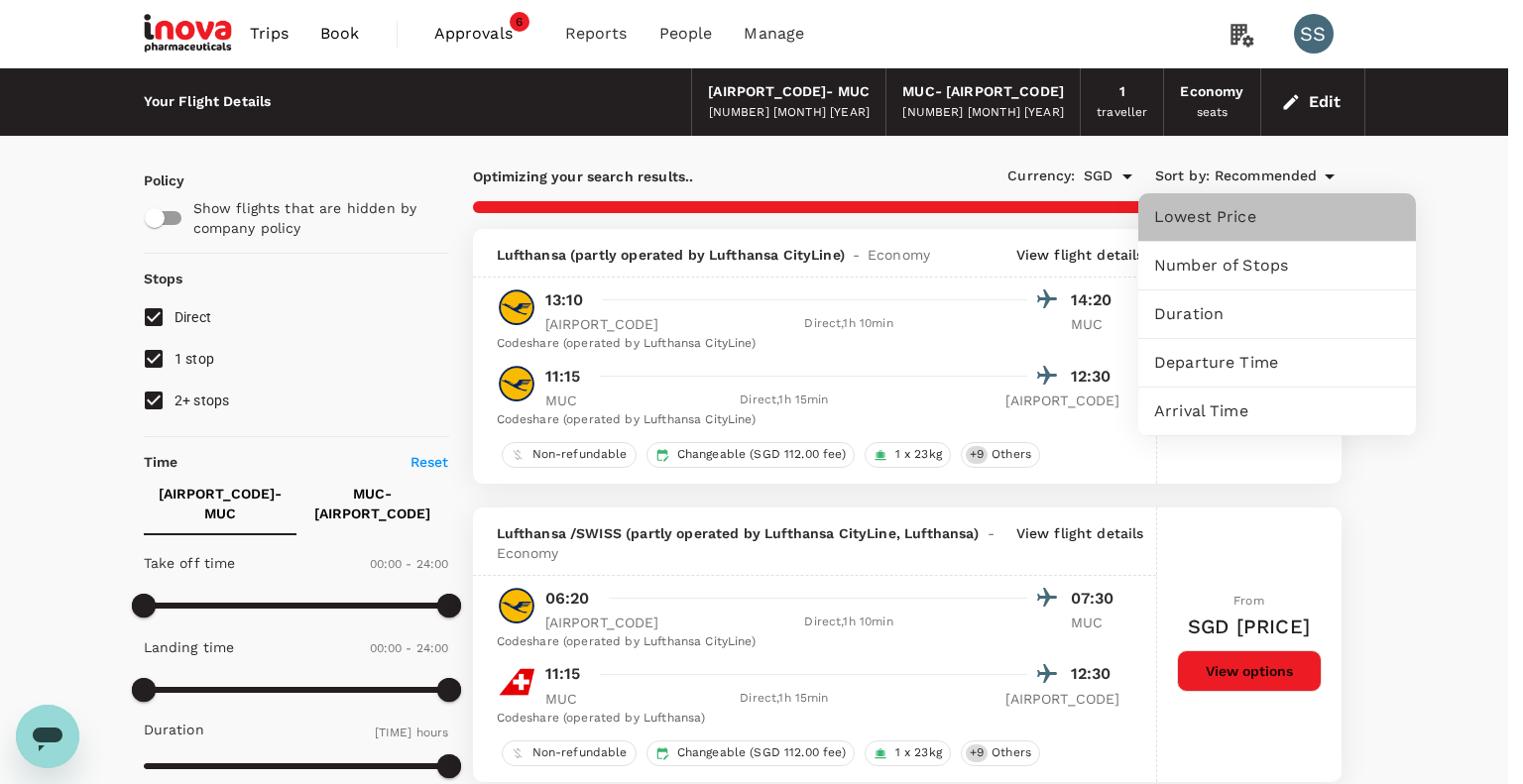 click on "Lowest Price" at bounding box center (1277, 217) 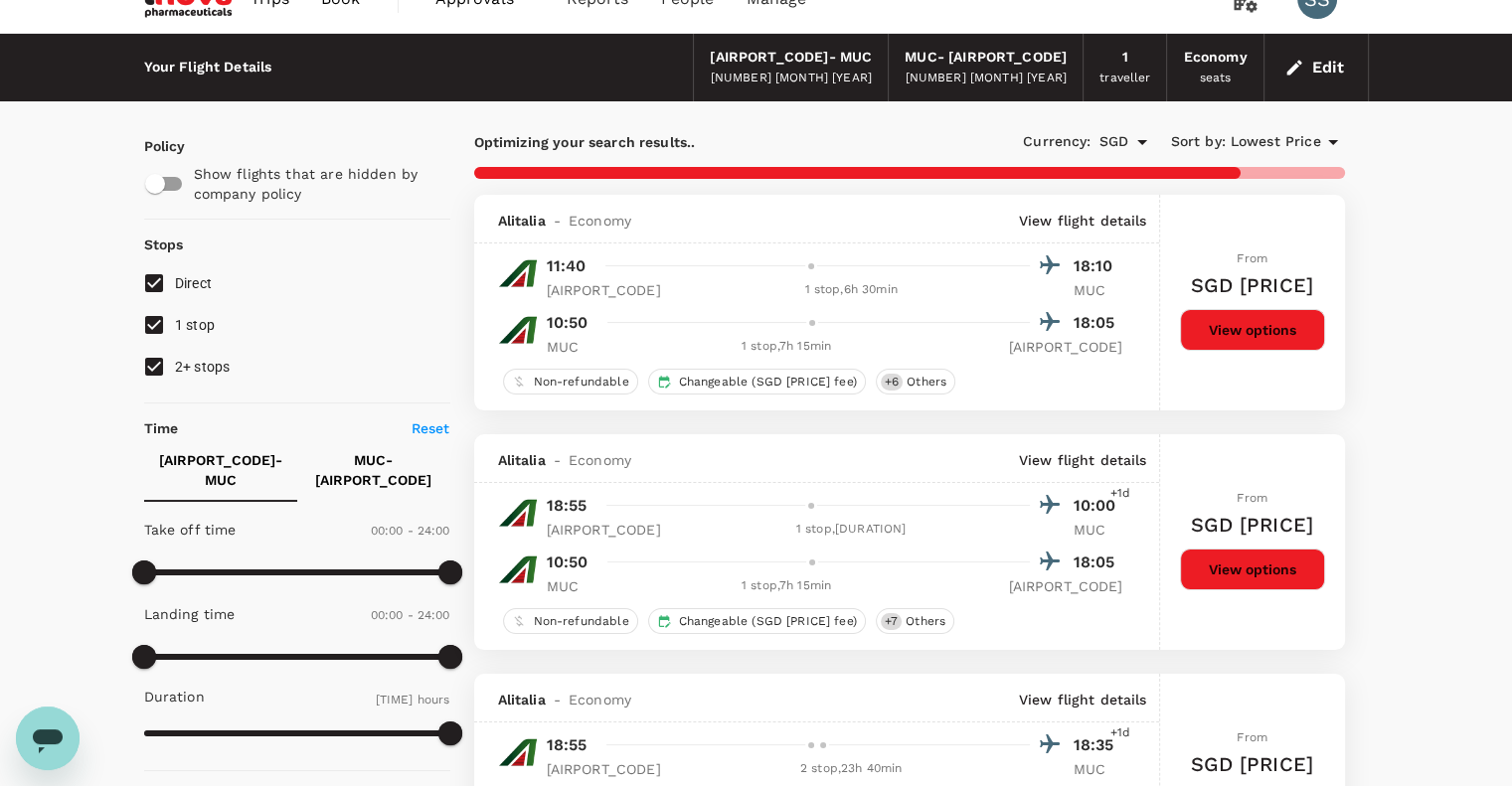 scroll, scrollTop: 0, scrollLeft: 0, axis: both 